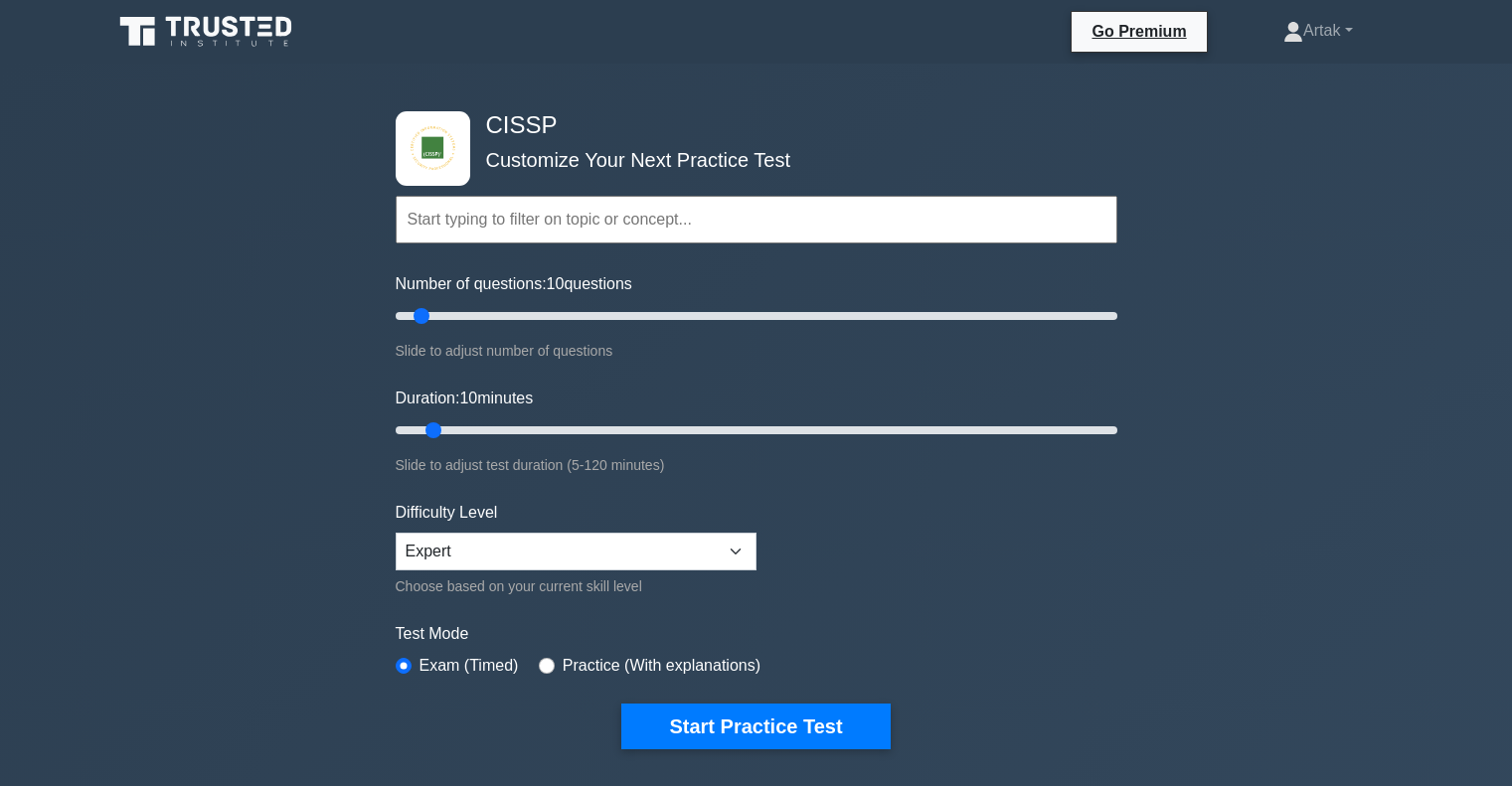 scroll, scrollTop: 0, scrollLeft: 0, axis: both 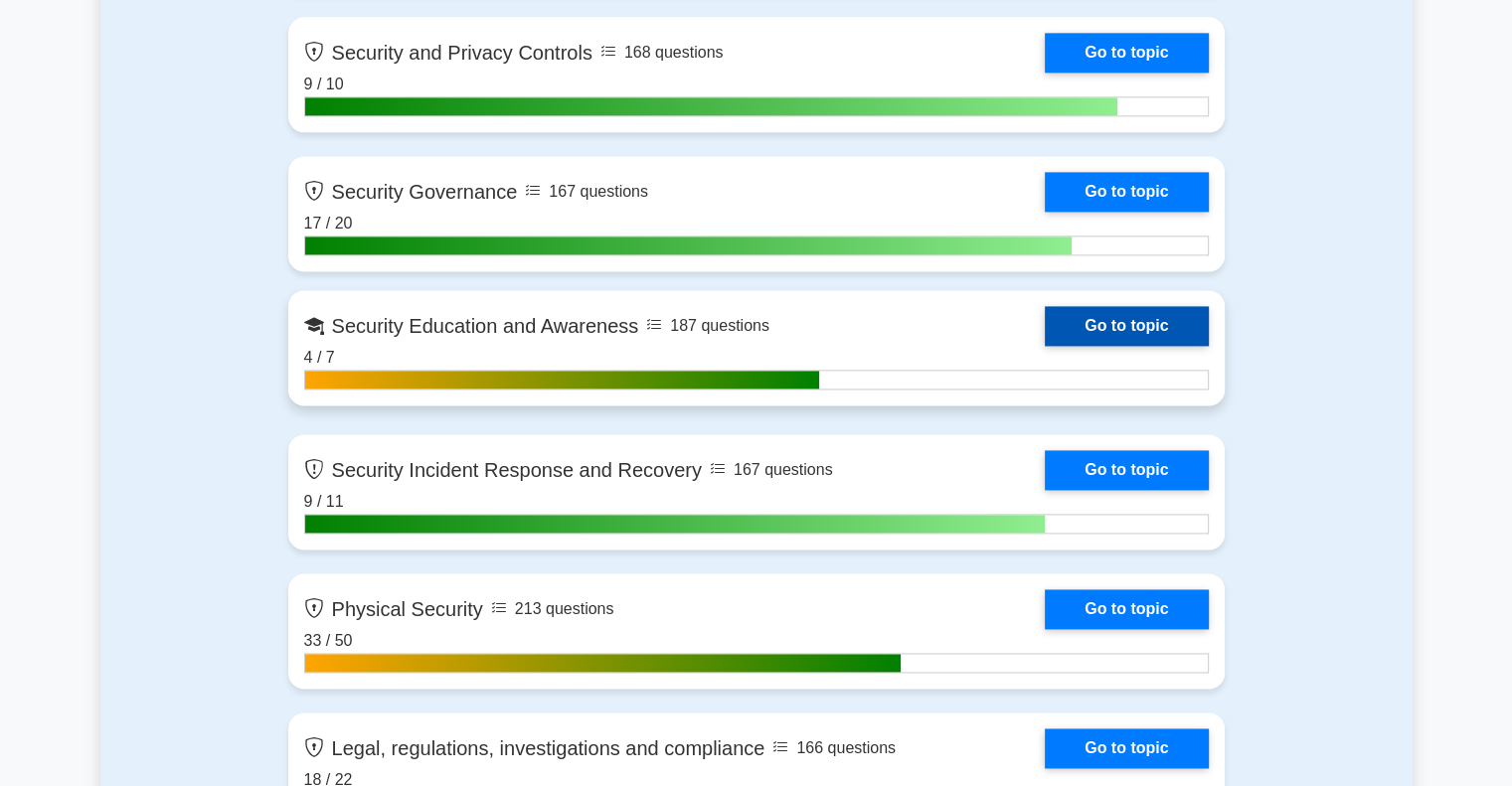 click on "Go to topic" at bounding box center (1126, 326) 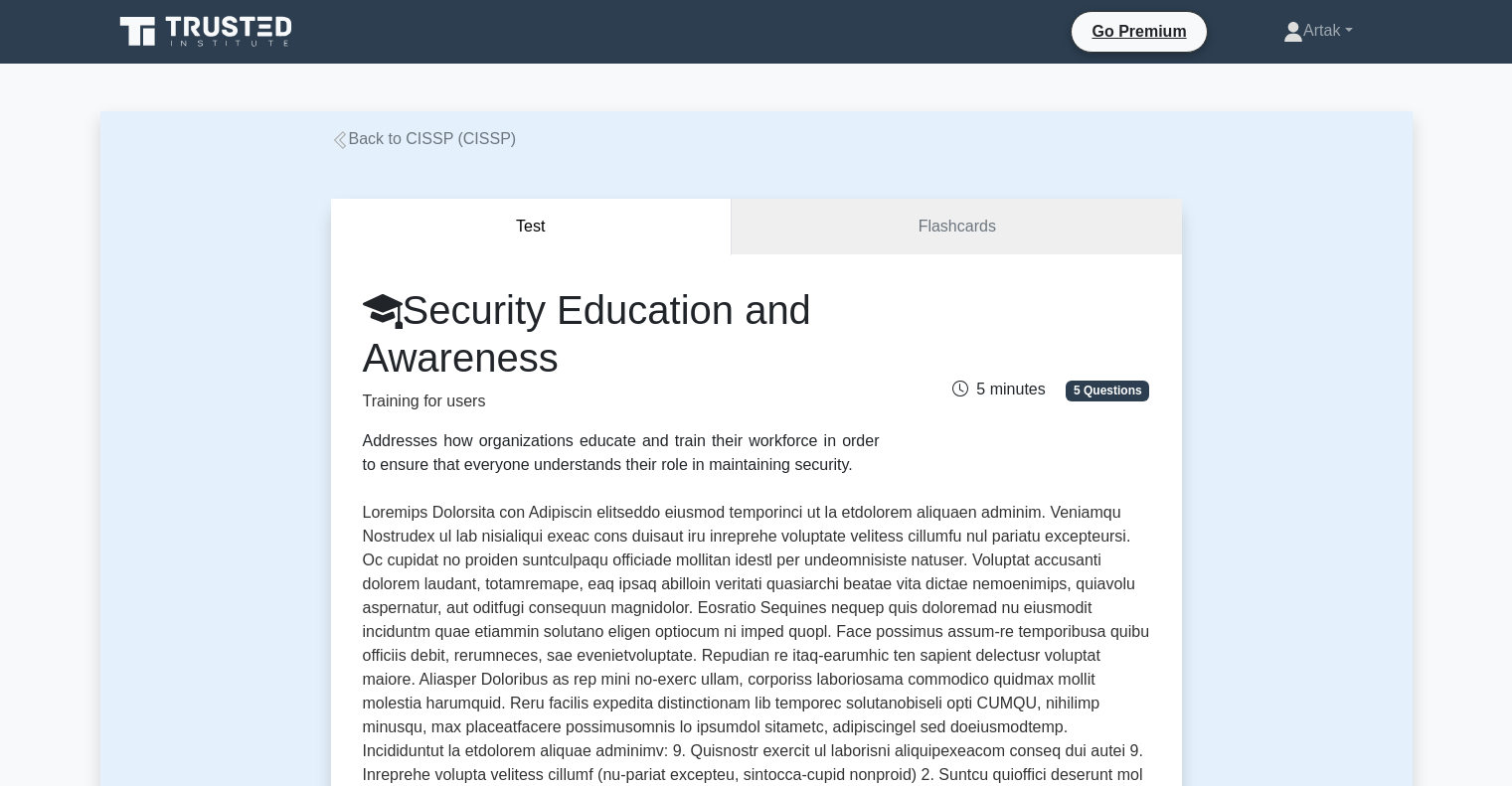 scroll, scrollTop: 0, scrollLeft: 0, axis: both 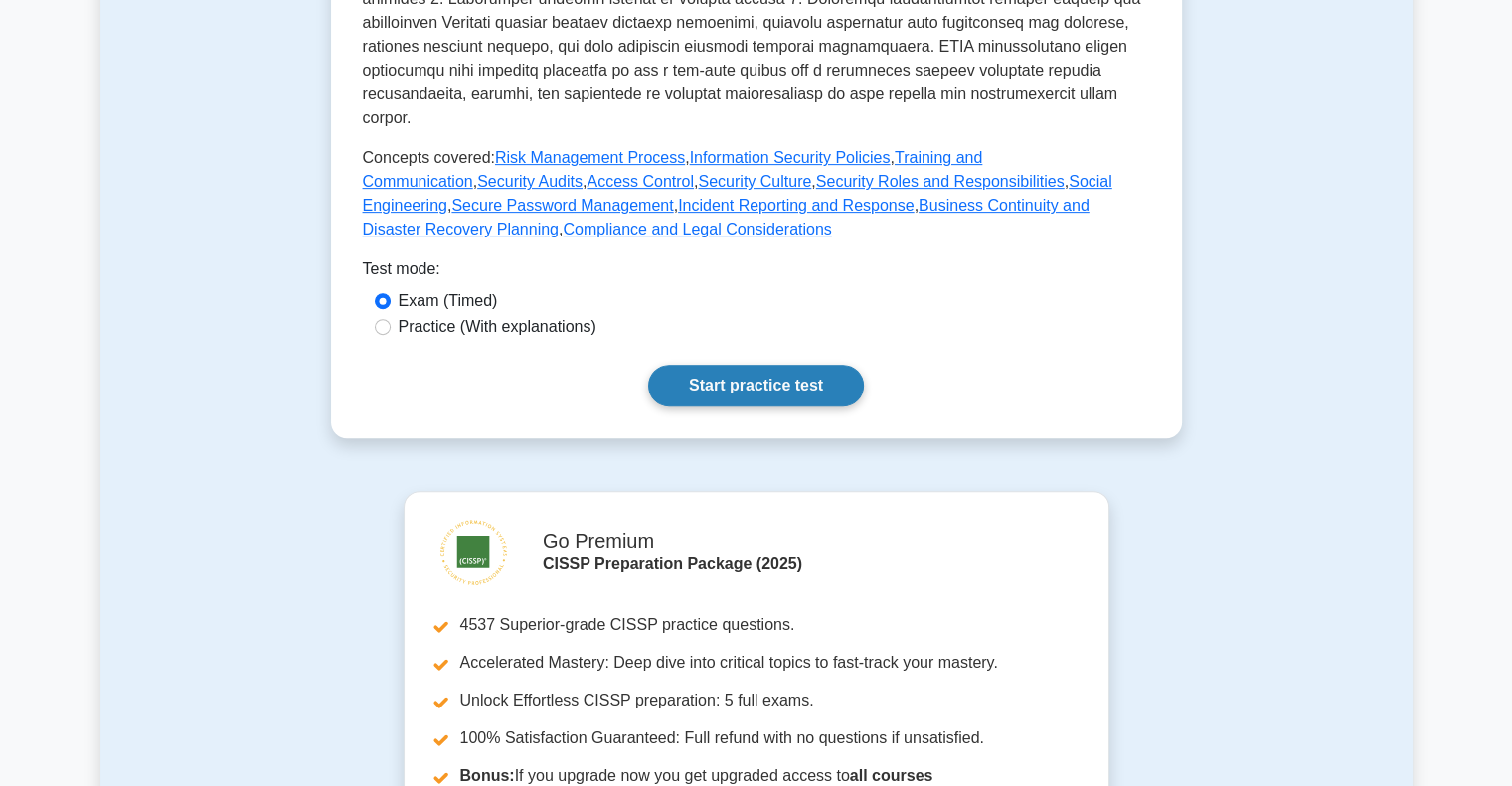 click on "Start practice test" at bounding box center [756, 386] 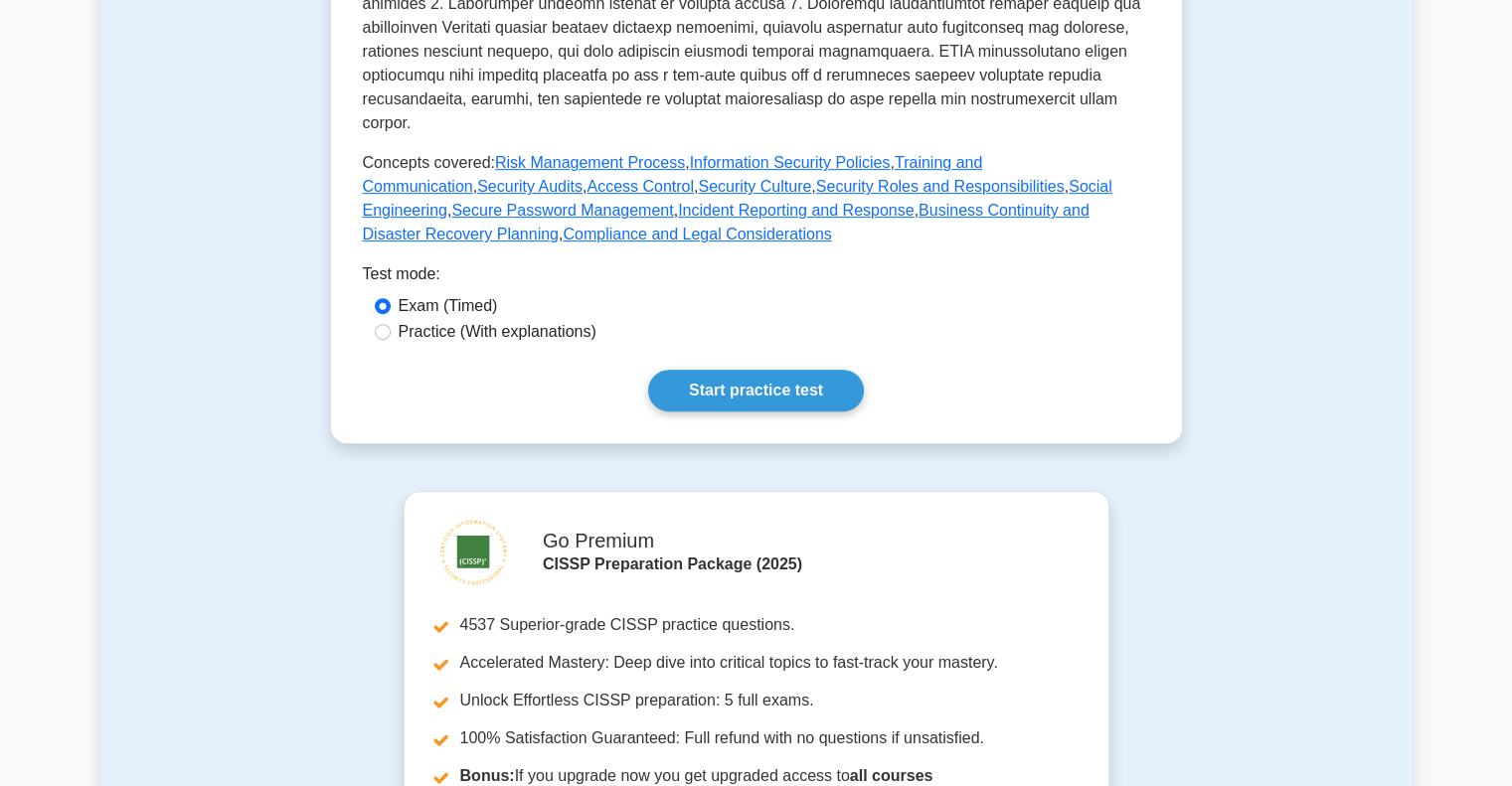 scroll, scrollTop: 846, scrollLeft: 0, axis: vertical 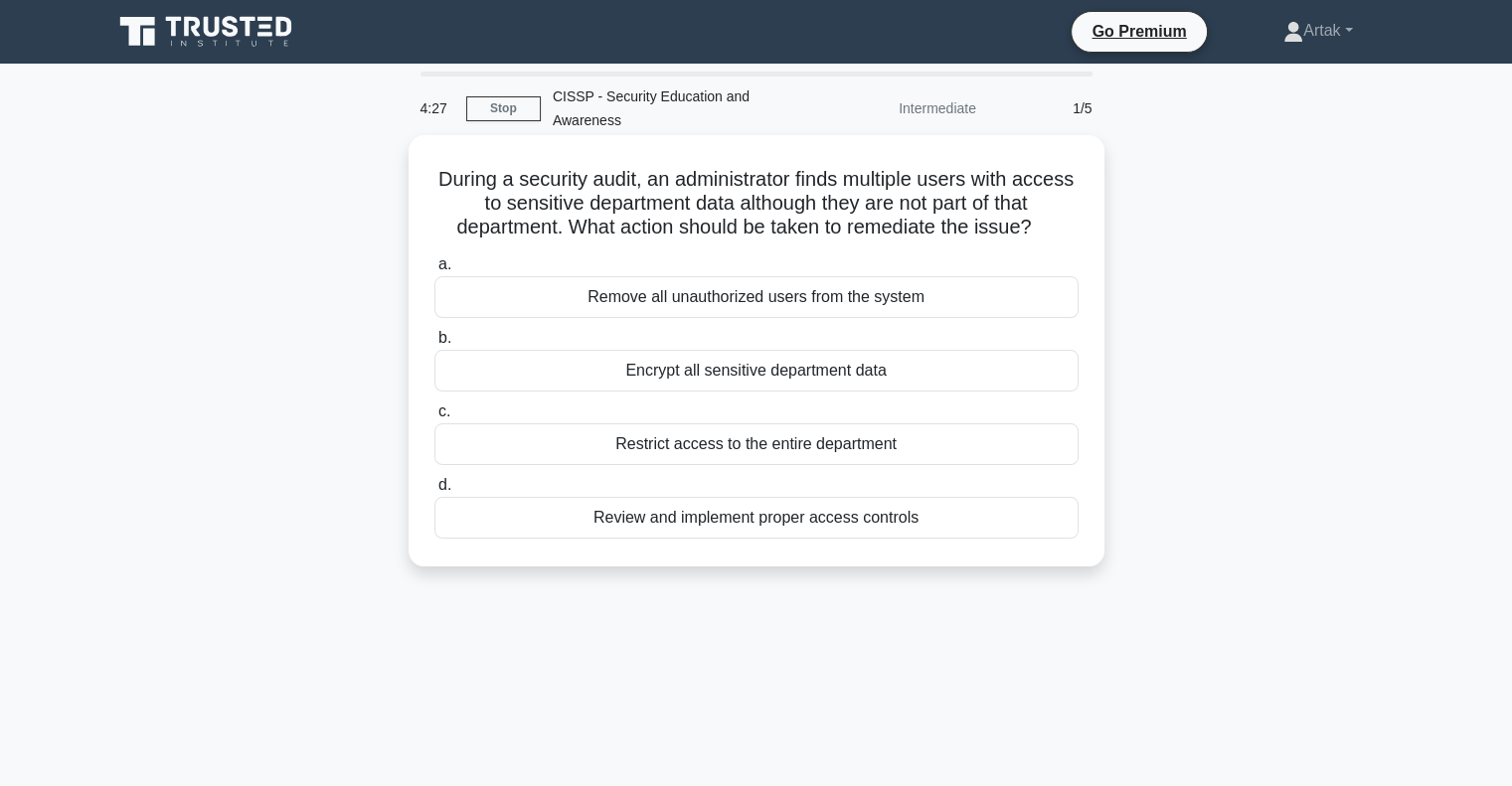 click on "Review and implement proper access controls" at bounding box center [756, 518] 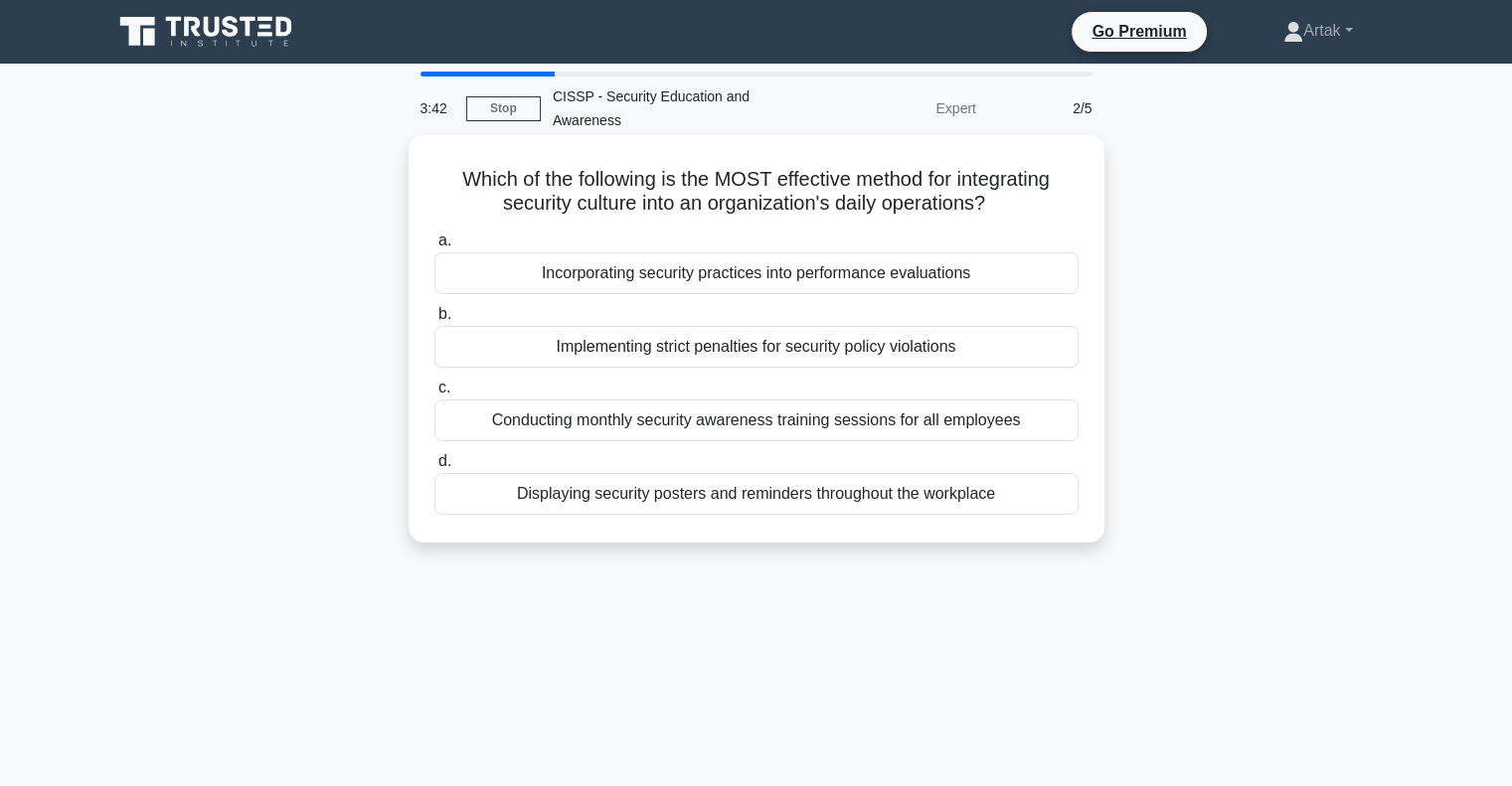 click on "Conducting monthly security awareness training sessions for all employees" at bounding box center [756, 420] 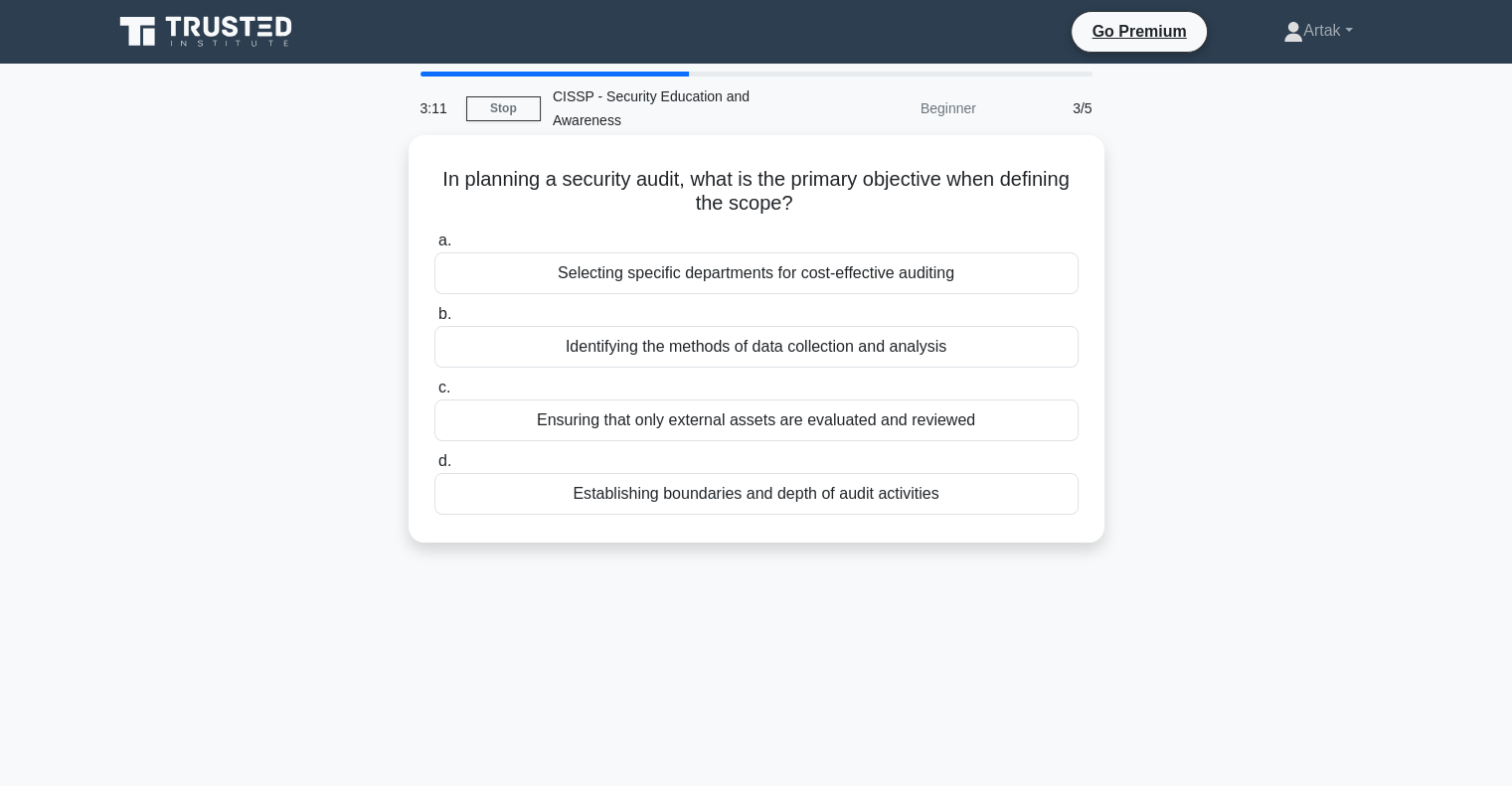 click on "Establishing boundaries and depth of audit activities" at bounding box center [756, 494] 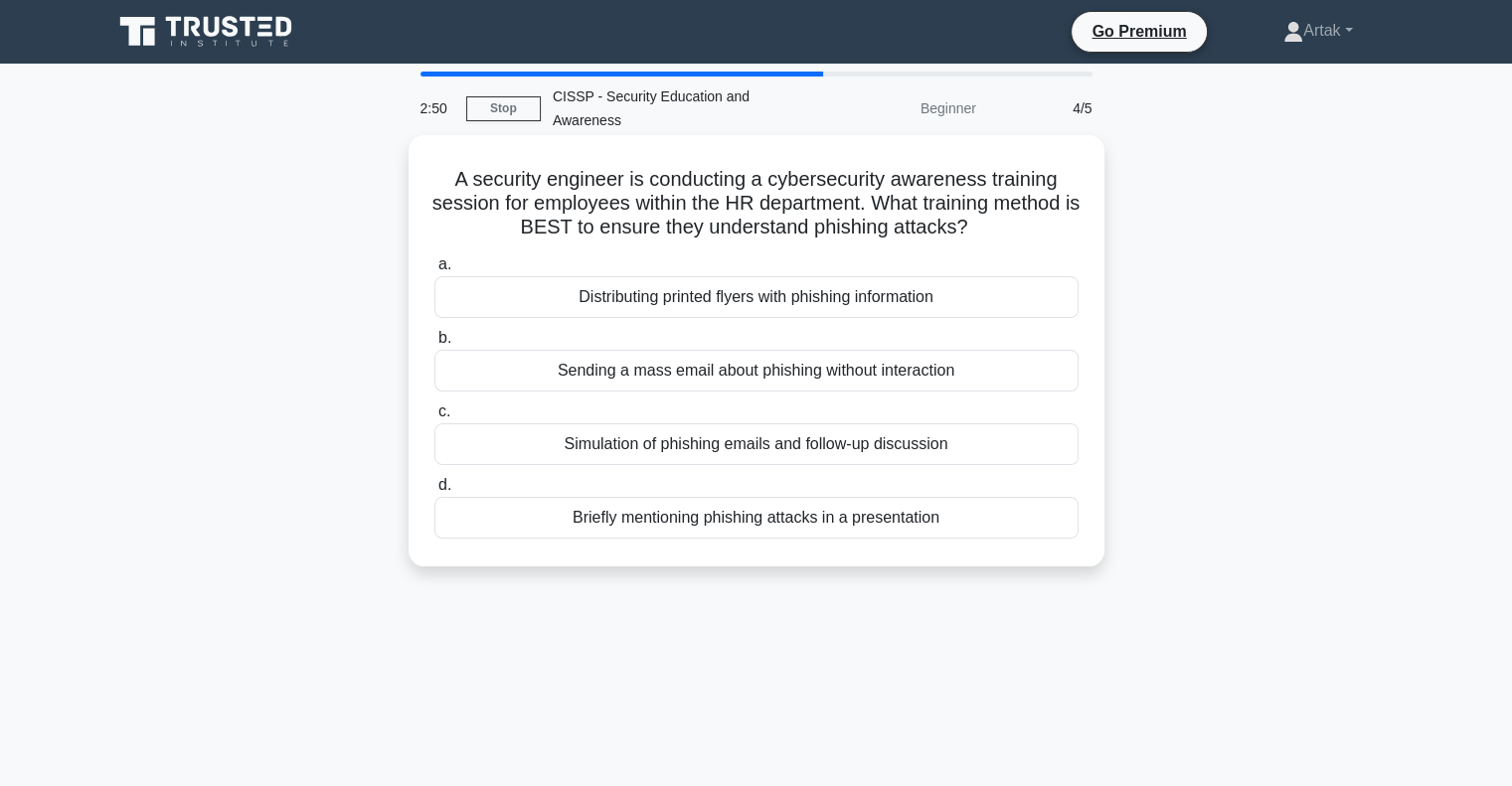 click on "Simulation of phishing emails and follow-up discussion" at bounding box center [756, 444] 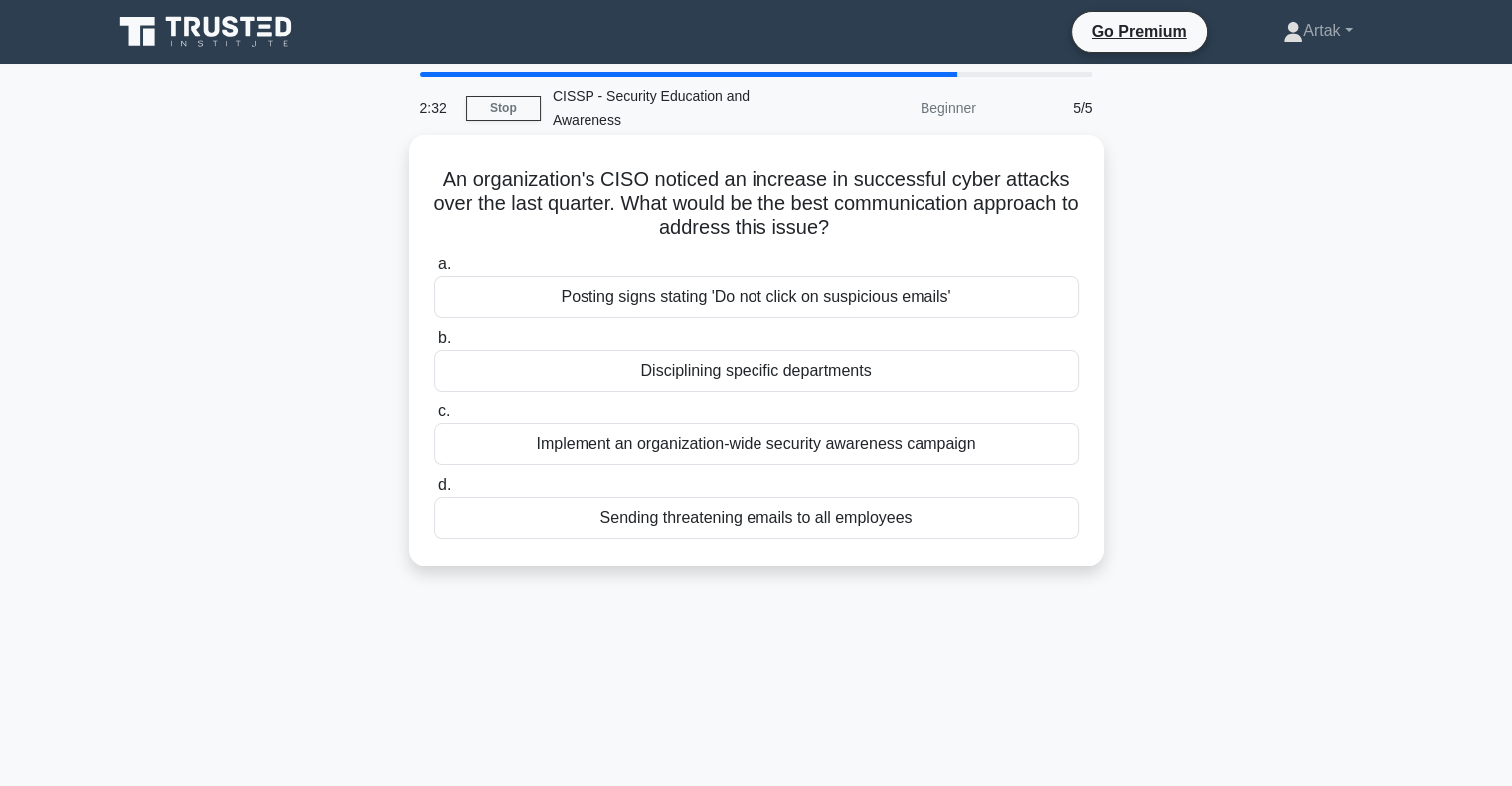 click on "Implement an organization-wide security awareness campaign" at bounding box center (756, 444) 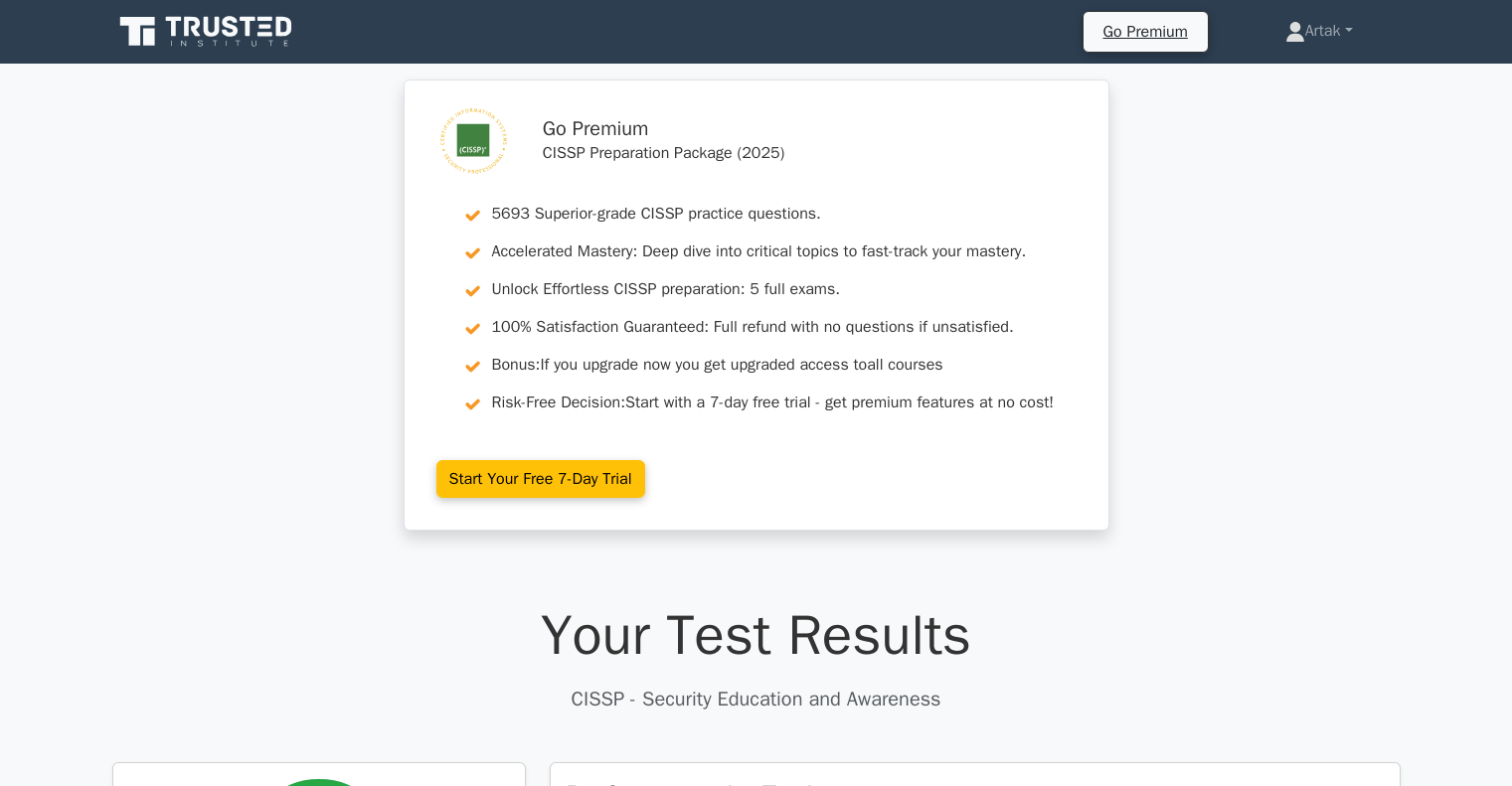scroll, scrollTop: 0, scrollLeft: 0, axis: both 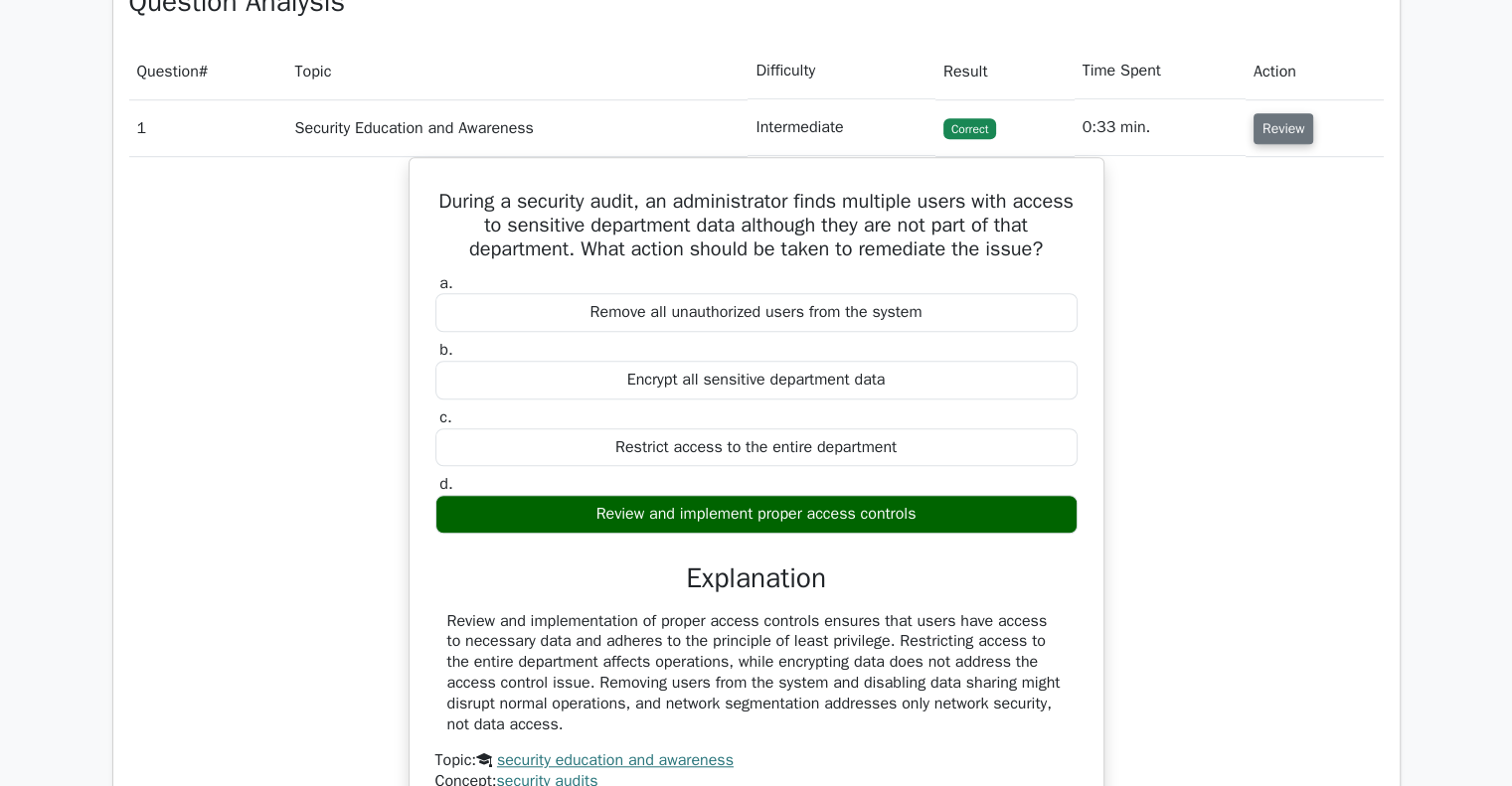 click on "Review" at bounding box center [1283, 128] 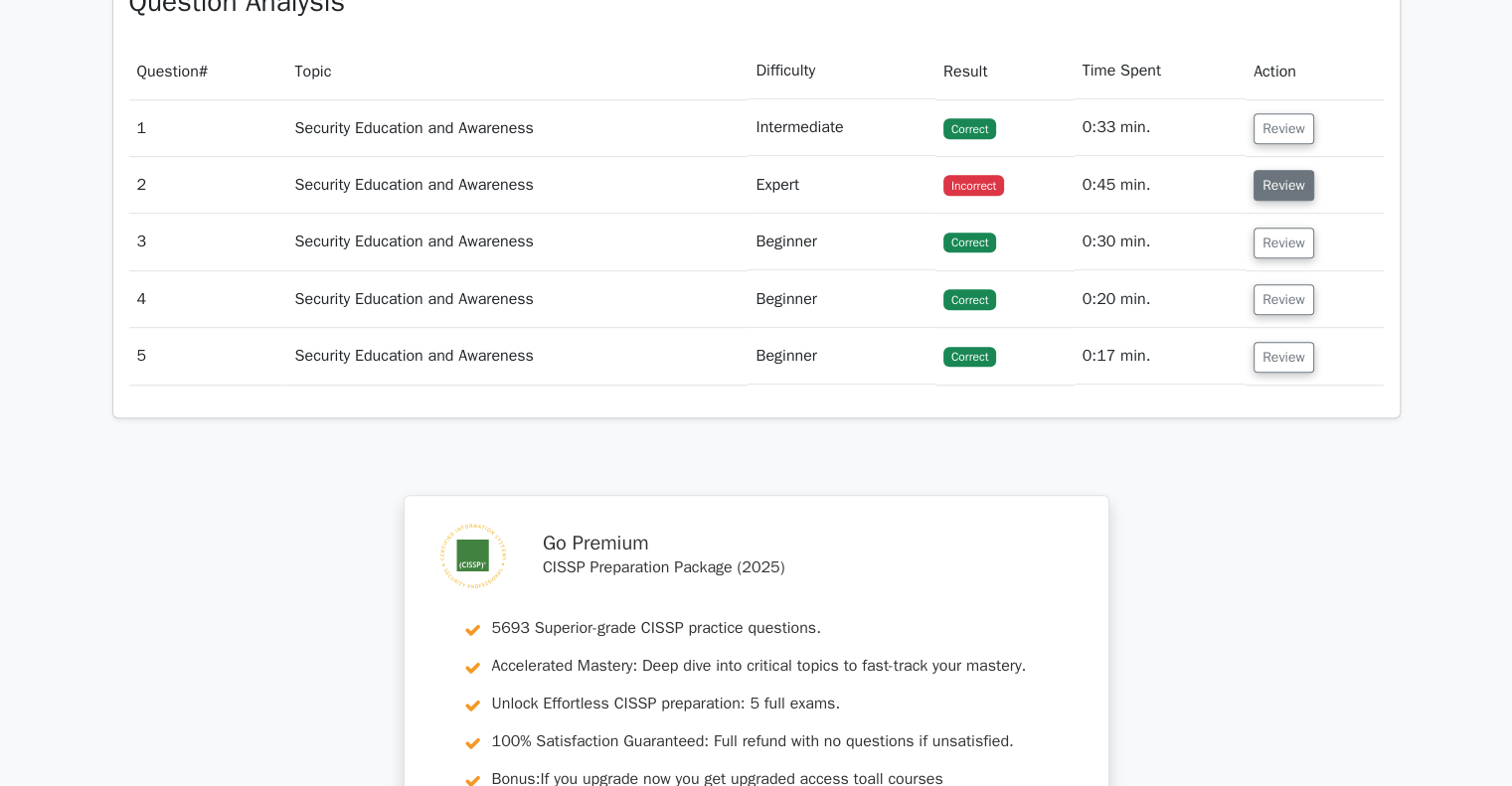 click on "Review" at bounding box center (1283, 185) 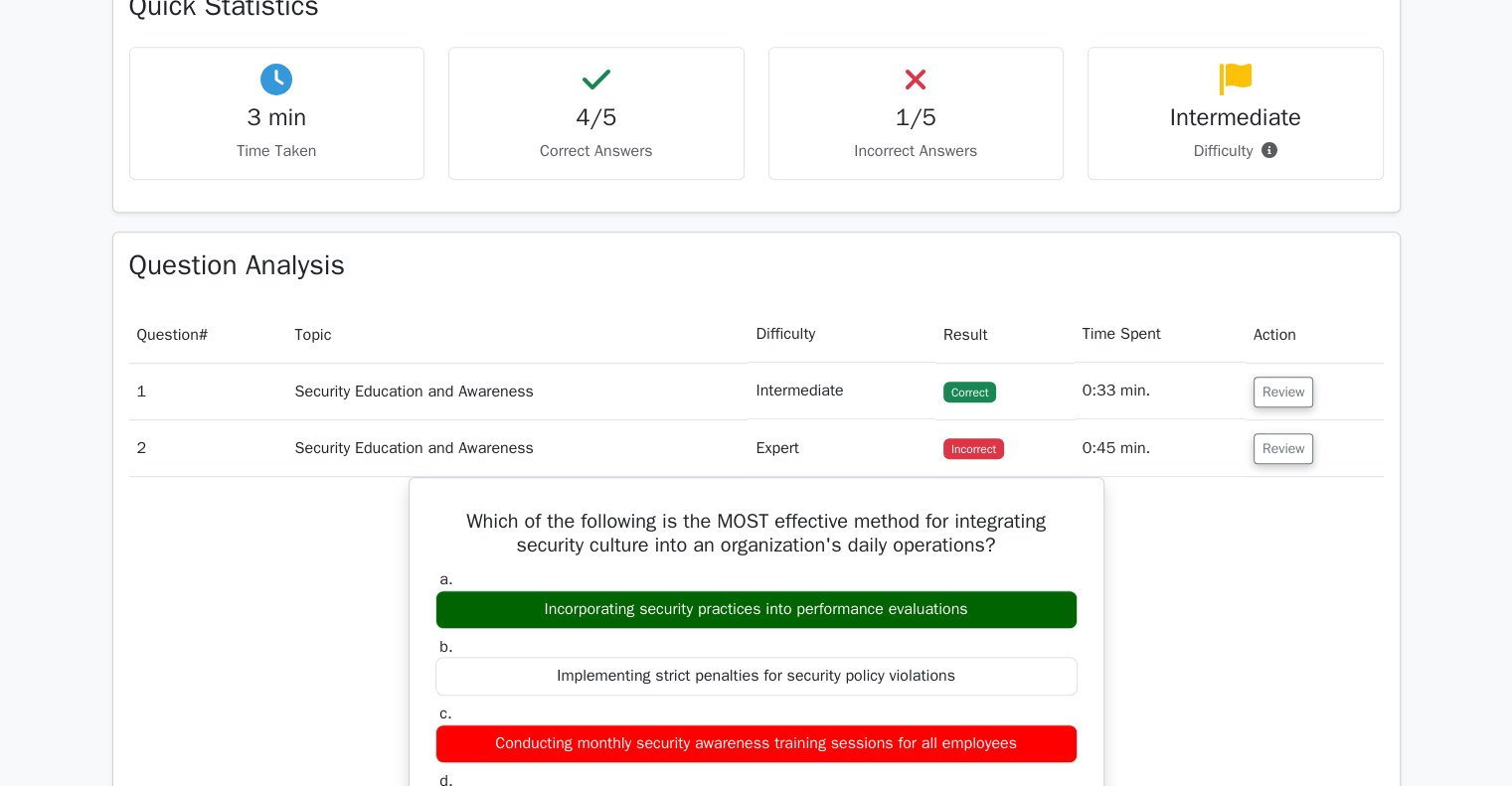scroll, scrollTop: 1093, scrollLeft: 0, axis: vertical 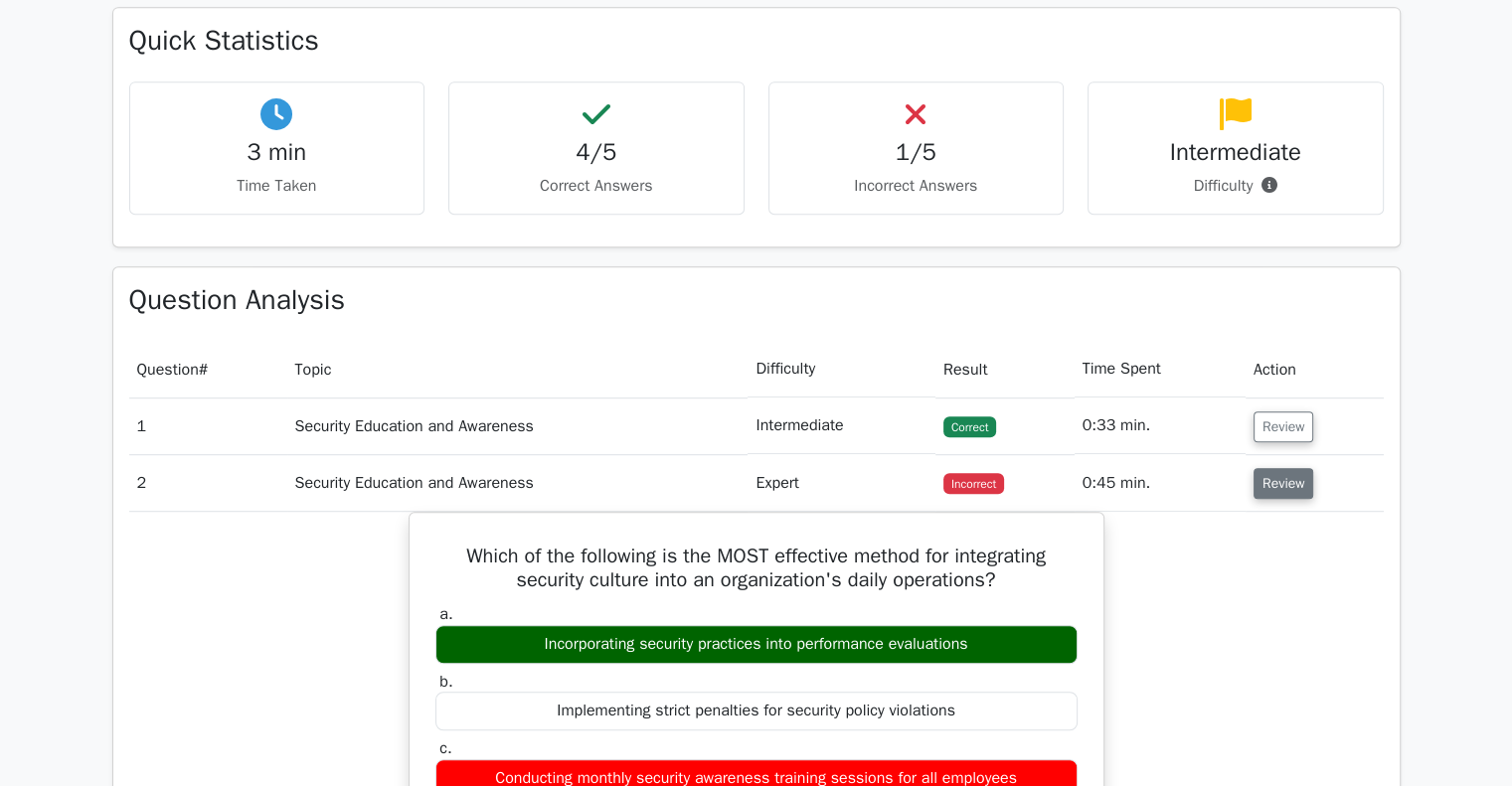 click on "Review" at bounding box center [1283, 483] 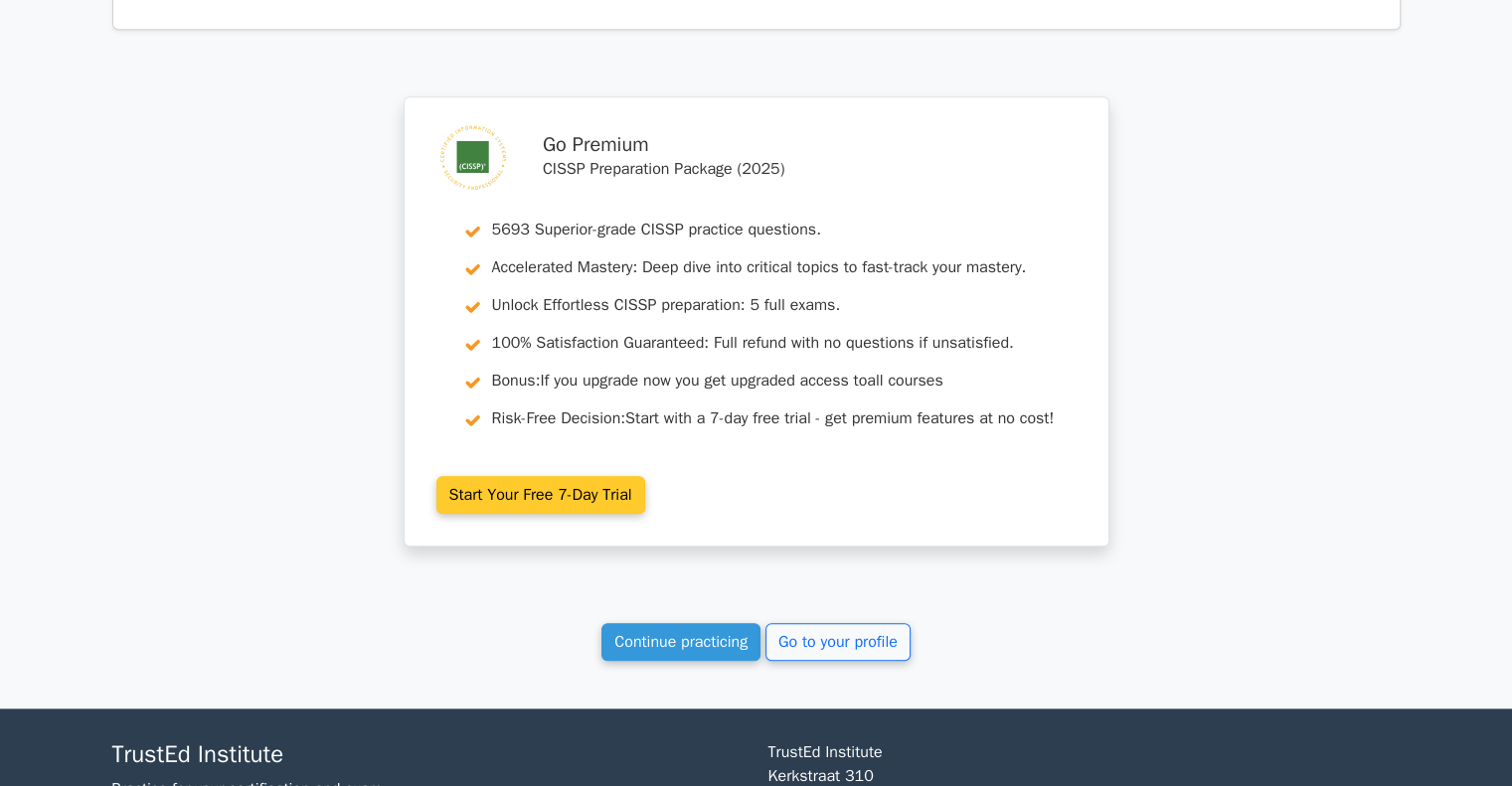 scroll, scrollTop: 1937, scrollLeft: 0, axis: vertical 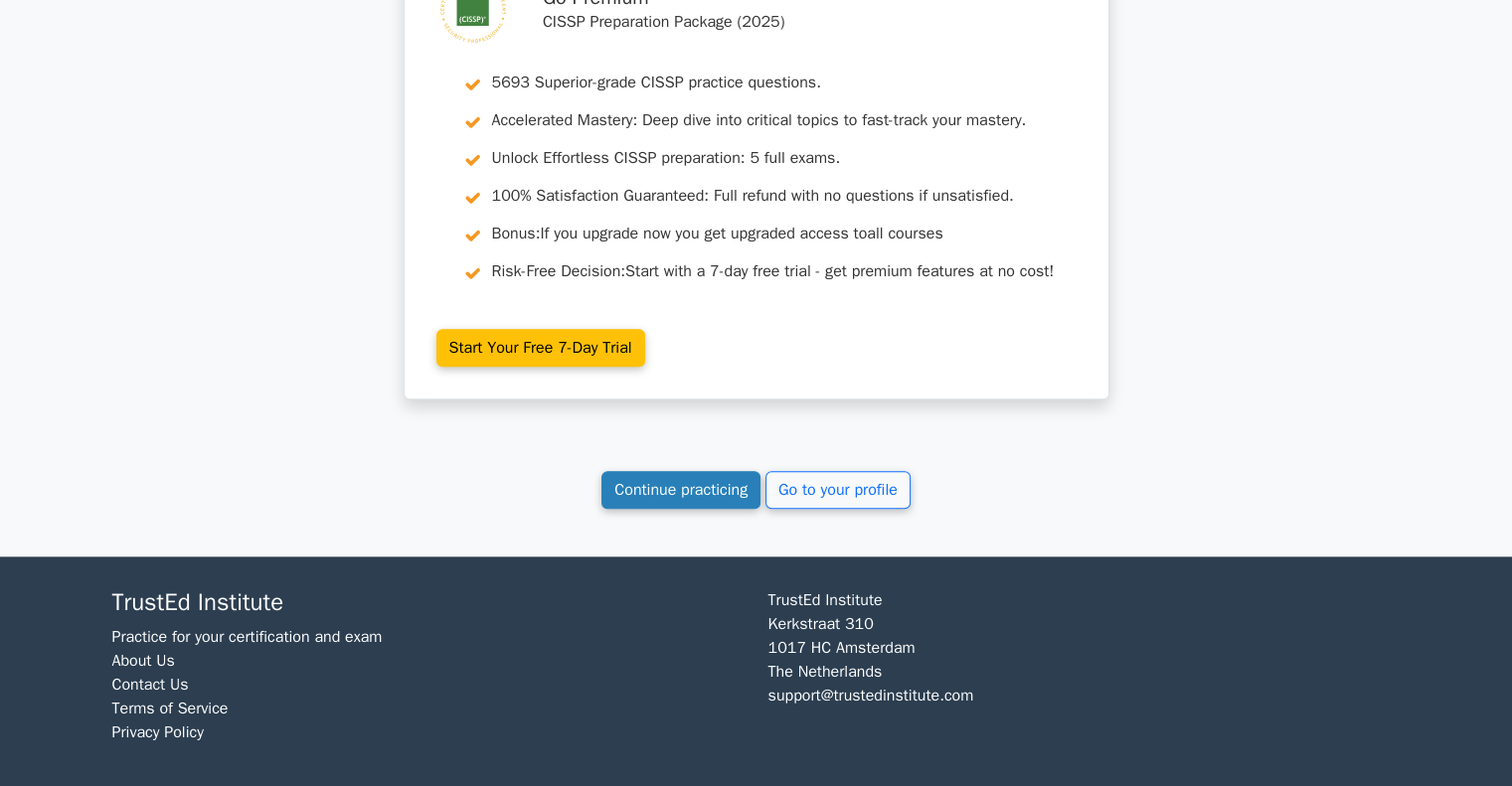 click on "Continue practicing" at bounding box center [681, 490] 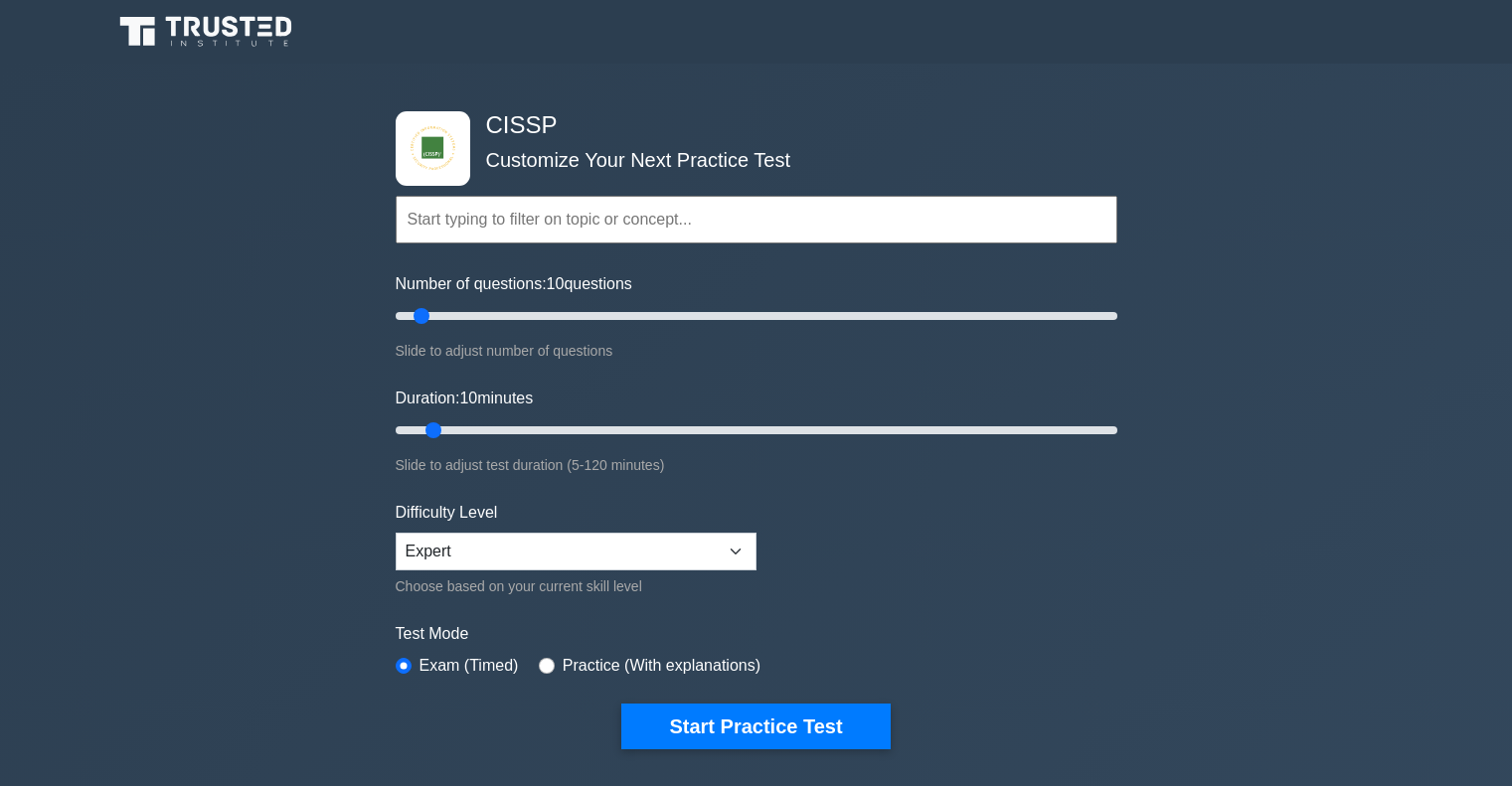 scroll, scrollTop: 0, scrollLeft: 0, axis: both 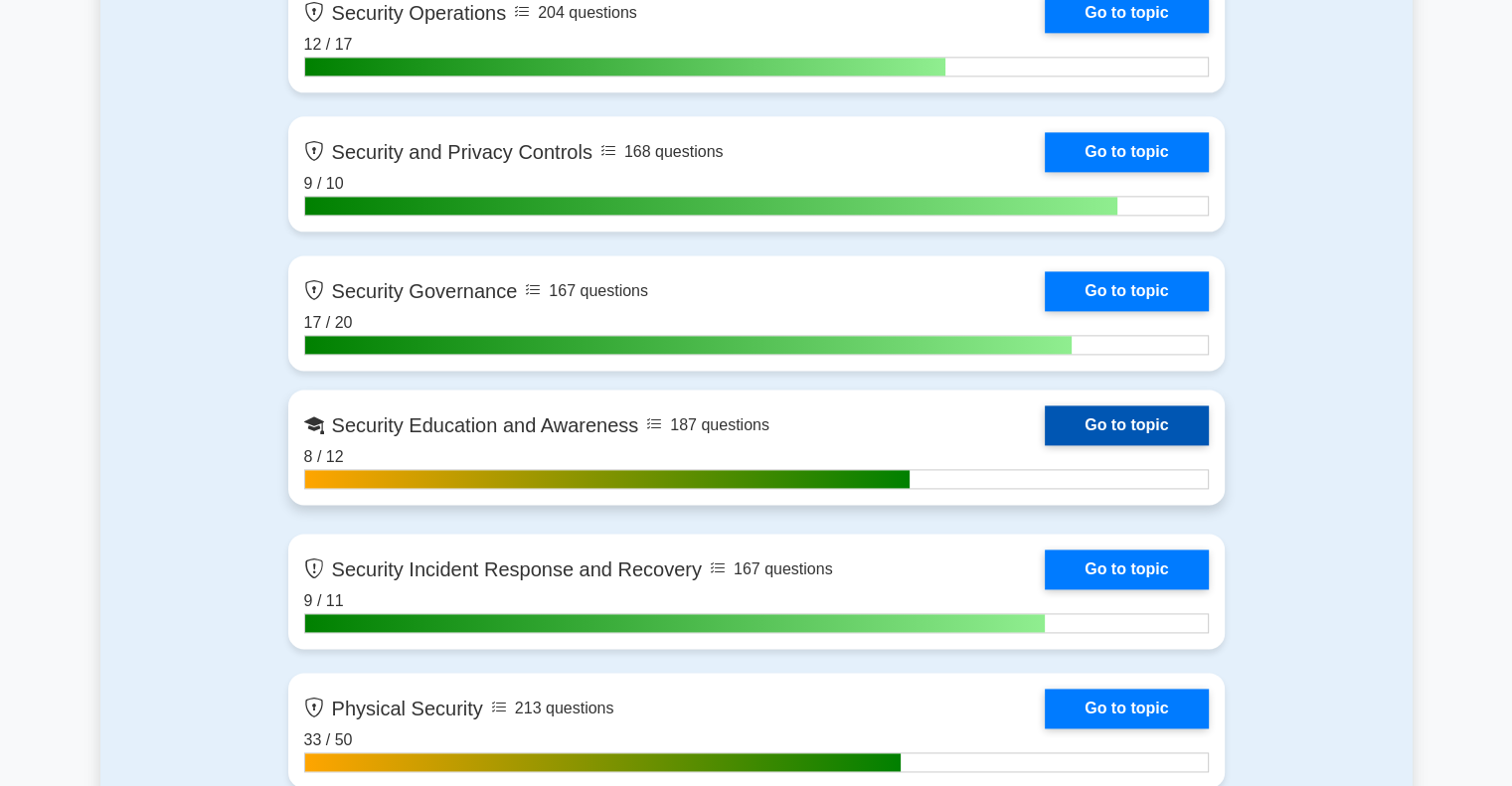 click on "Go to topic" at bounding box center (1126, 425) 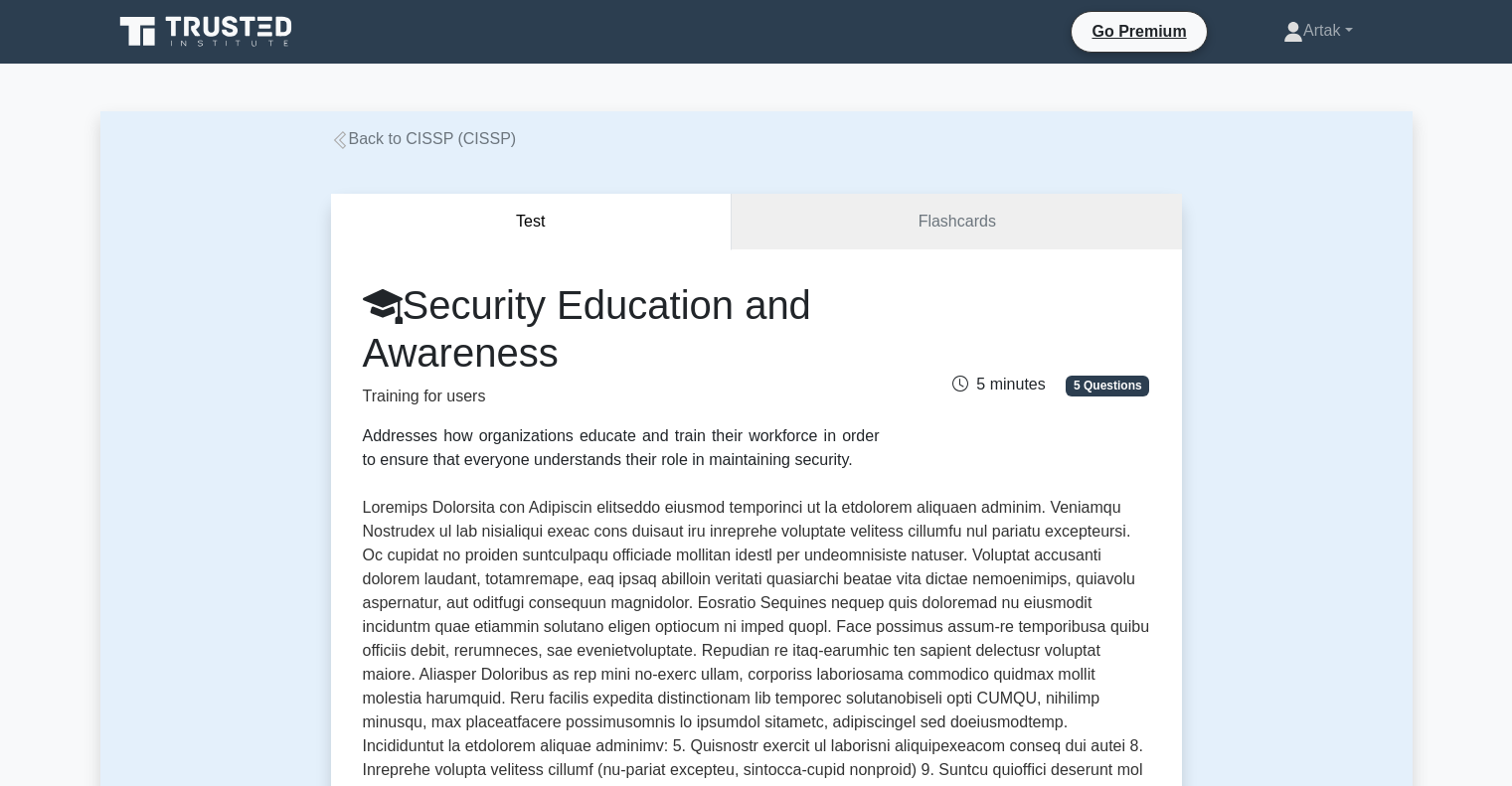 scroll, scrollTop: 0, scrollLeft: 0, axis: both 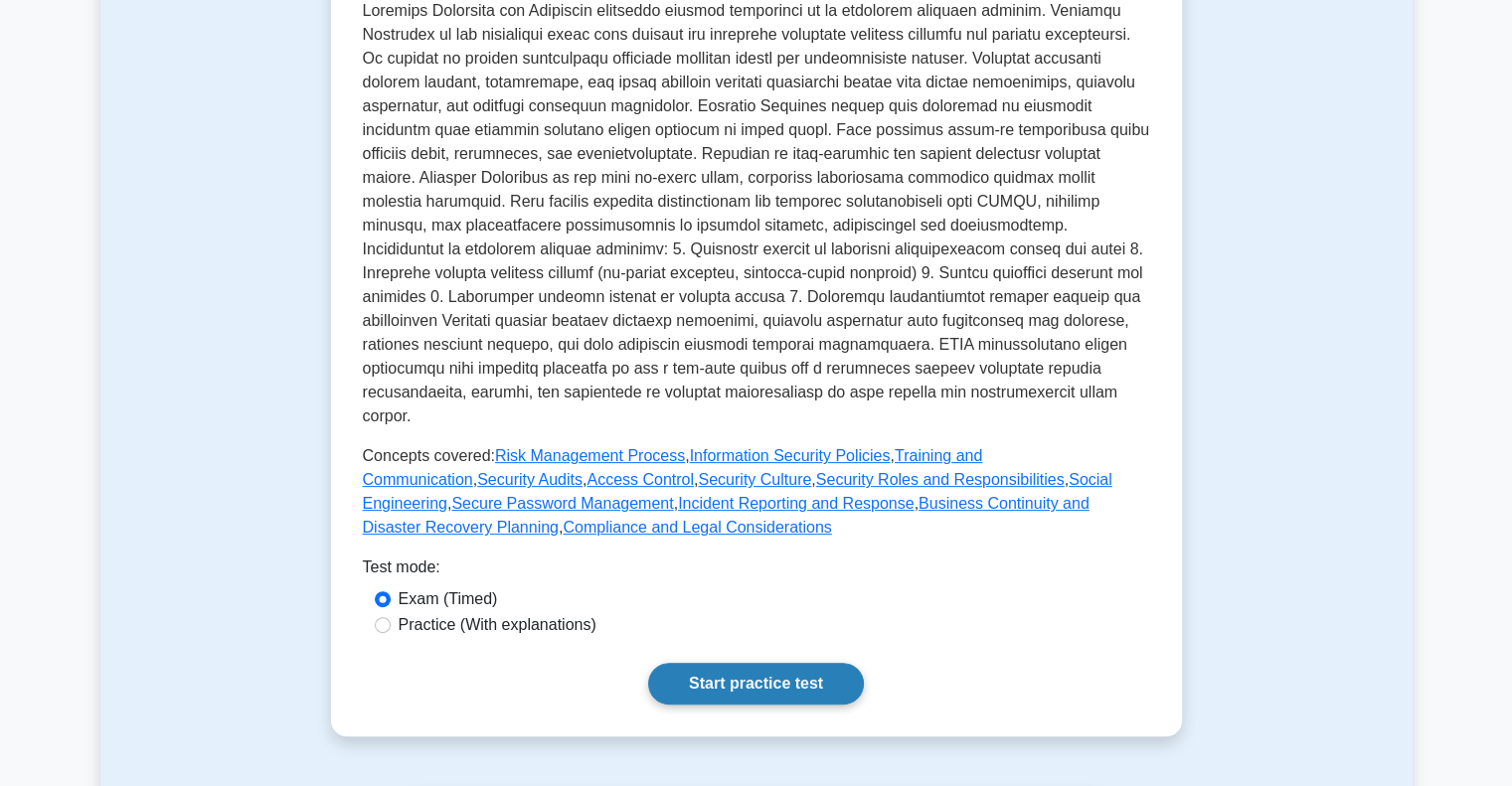 click on "Start practice test" at bounding box center (756, 684) 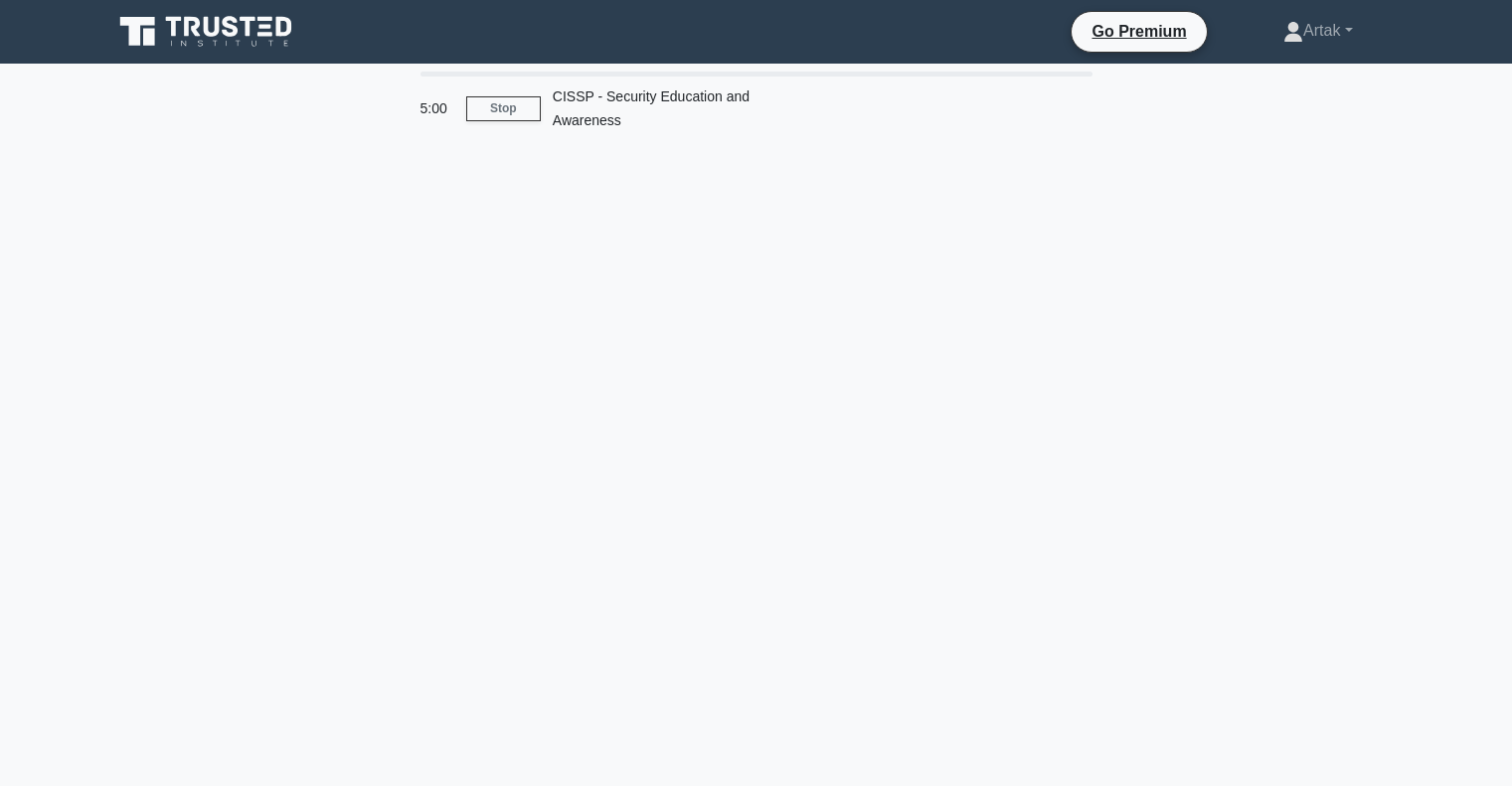 scroll, scrollTop: 0, scrollLeft: 0, axis: both 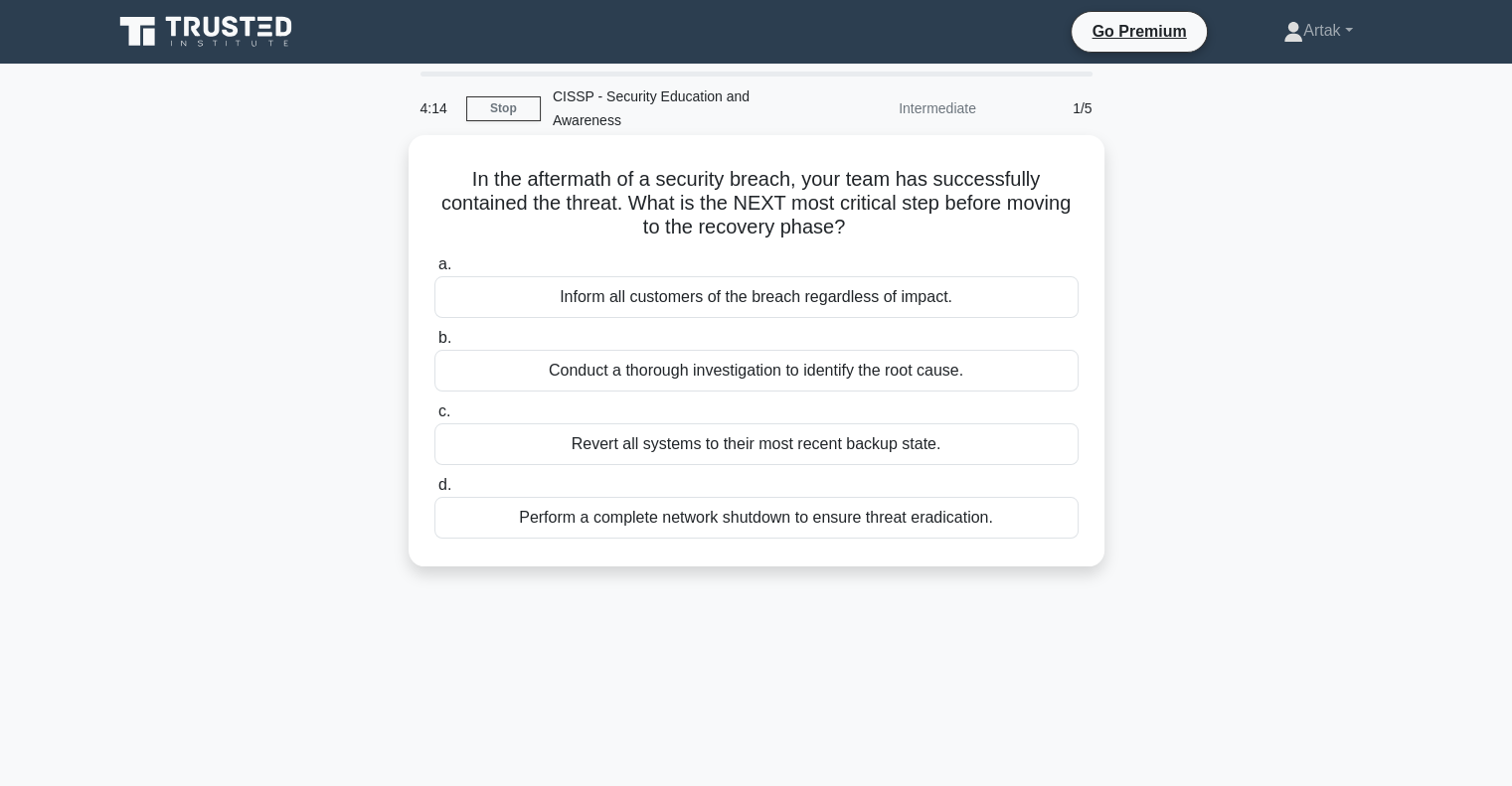 click on "Inform all customers of the breach regardless of impact." at bounding box center [756, 297] 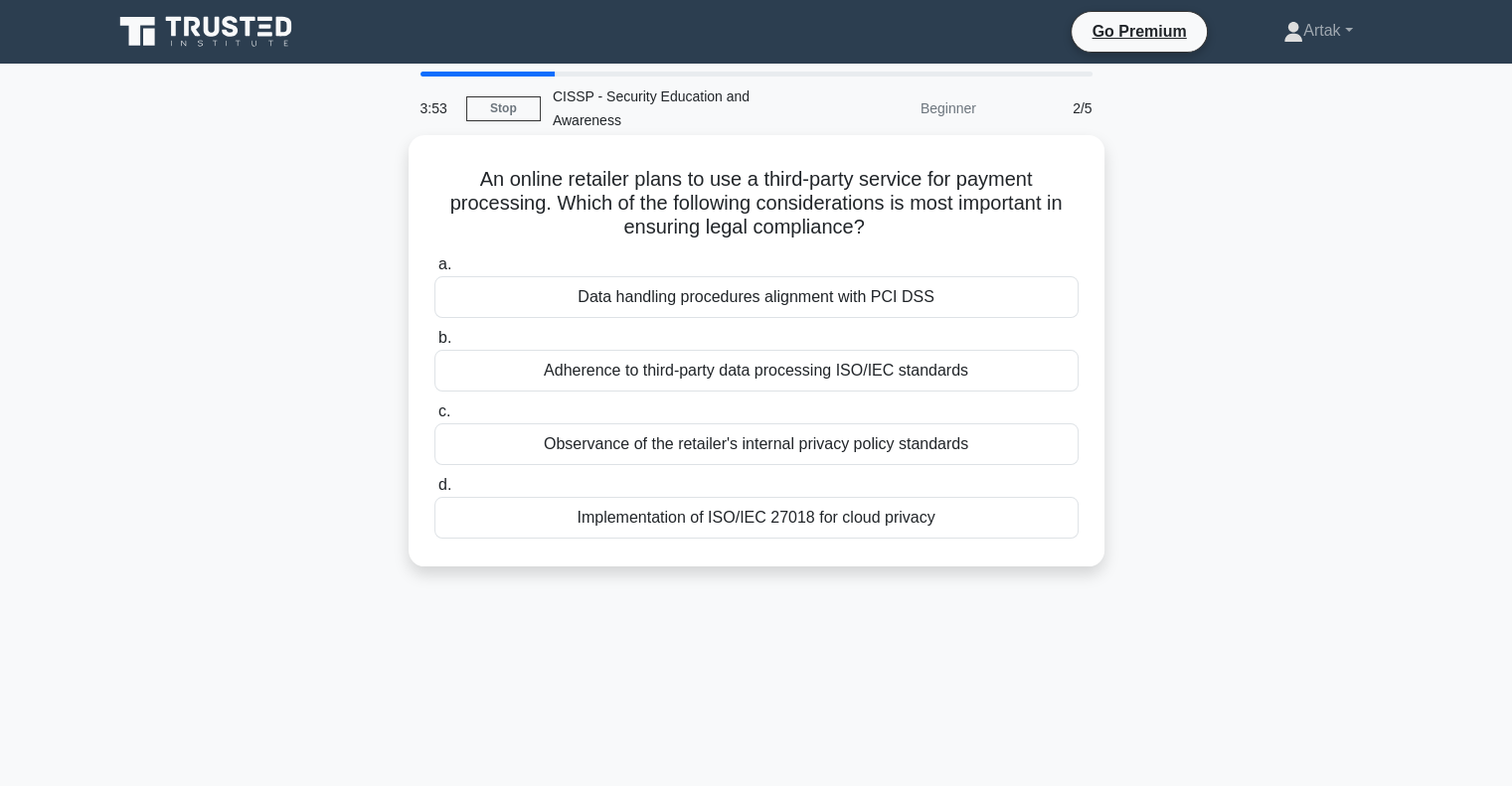 click on "Data handling procedures alignment with PCI DSS" at bounding box center (756, 297) 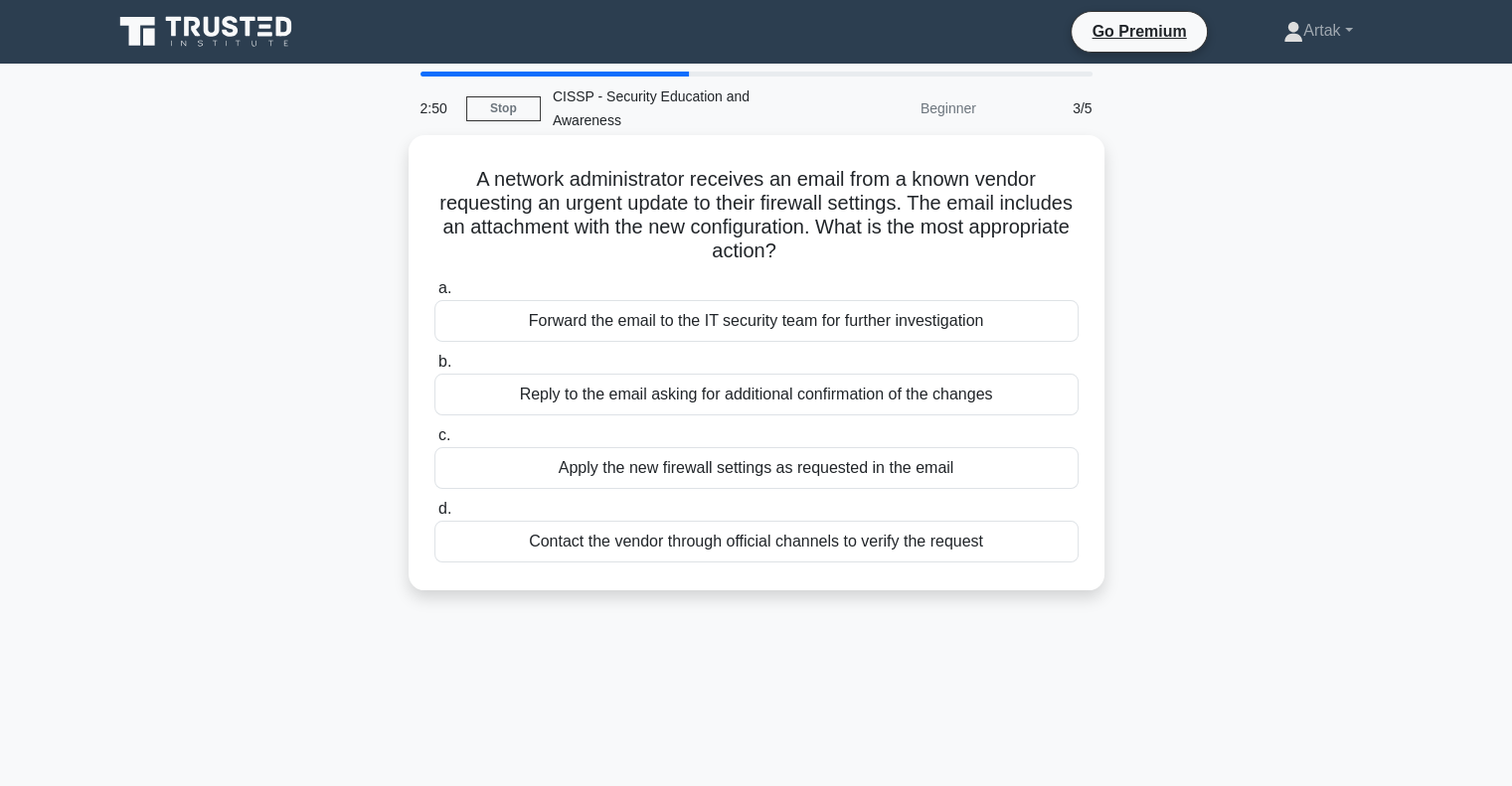 click on "Contact the vendor through official channels to verify the request" at bounding box center (756, 542) 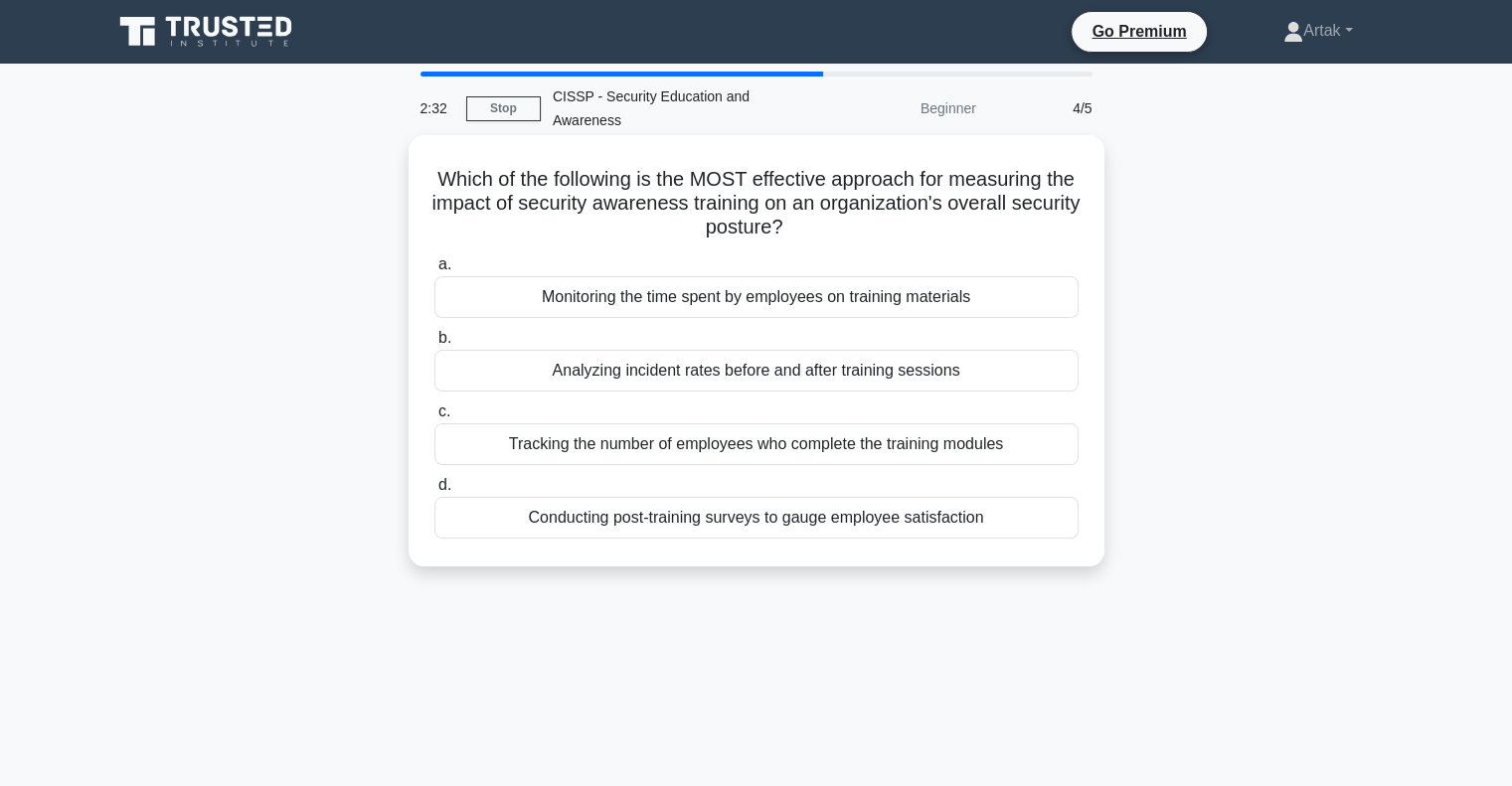 click on "Analyzing incident rates before and after training sessions" at bounding box center [756, 371] 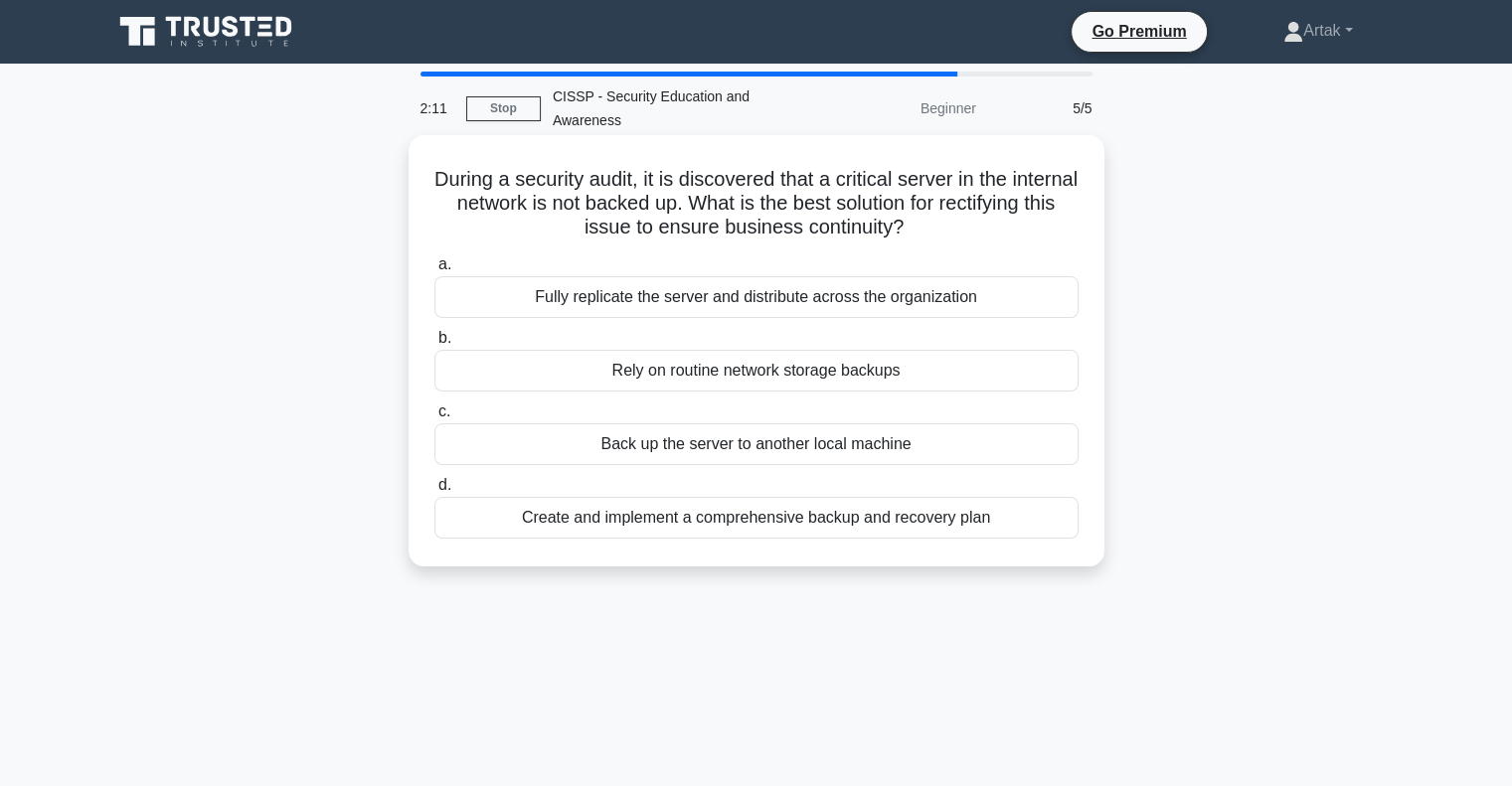 click on "Create and implement a comprehensive backup and recovery plan" at bounding box center (756, 518) 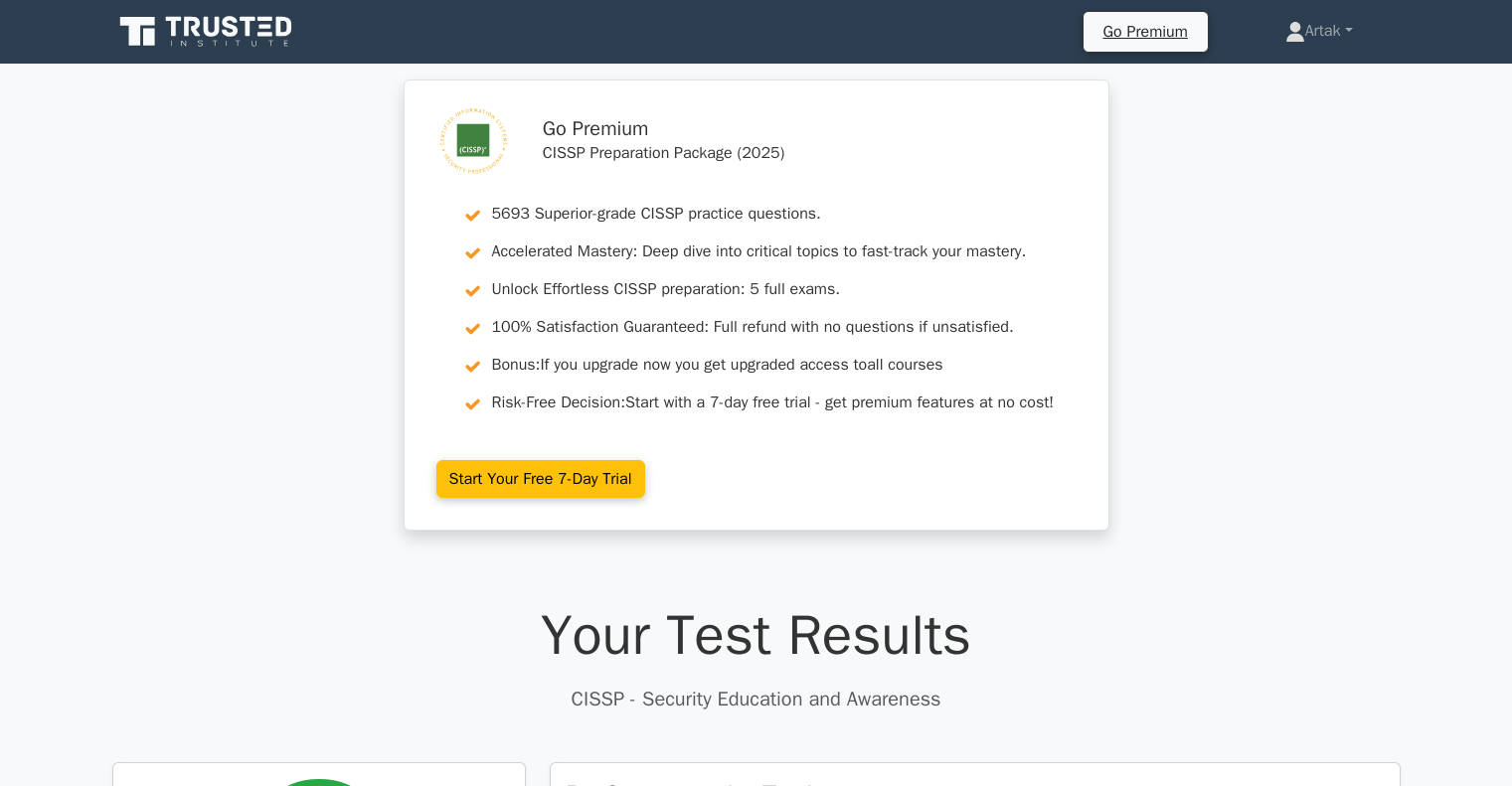 scroll, scrollTop: 0, scrollLeft: 0, axis: both 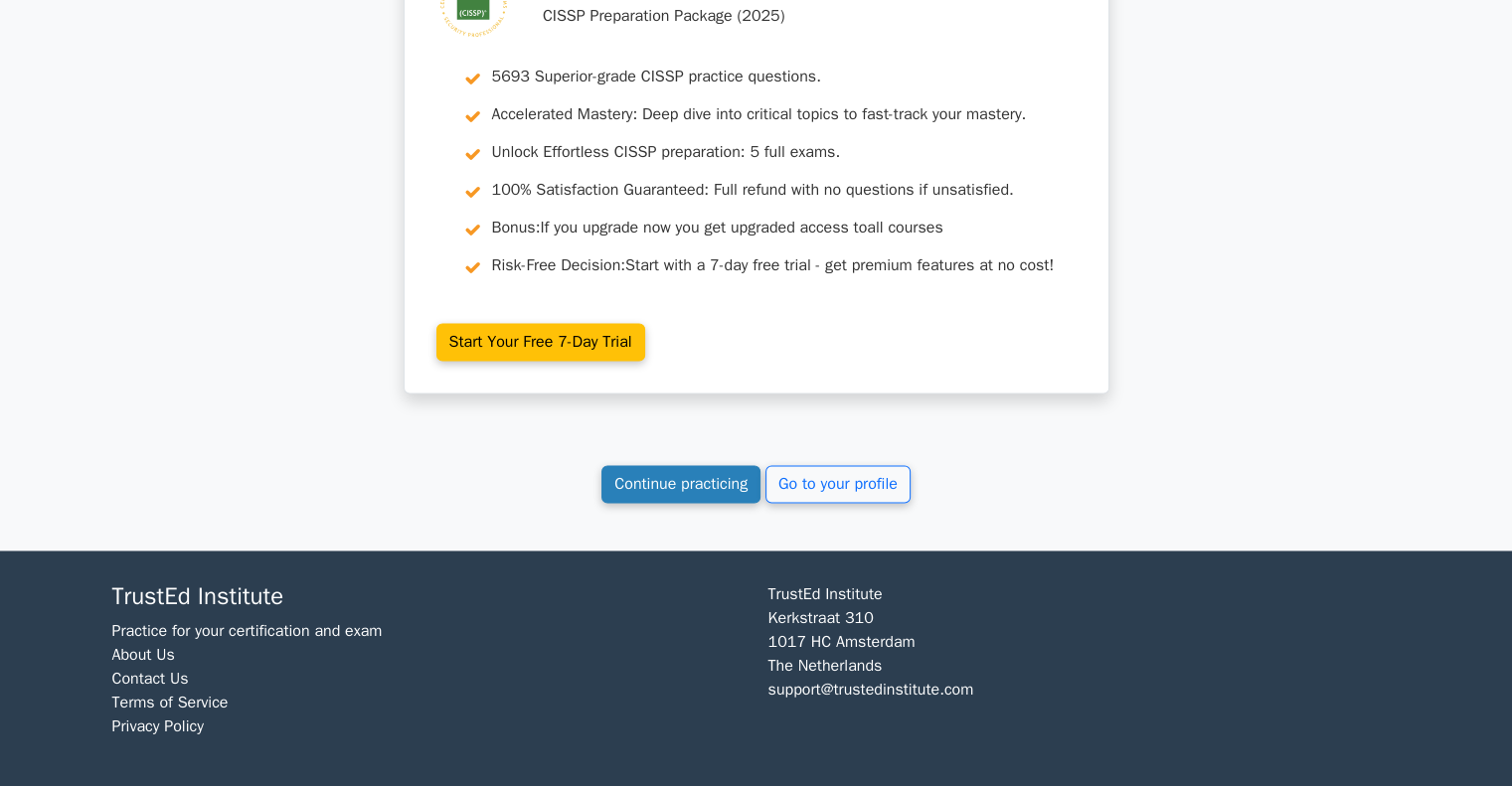 click on "Continue practicing" at bounding box center (681, 484) 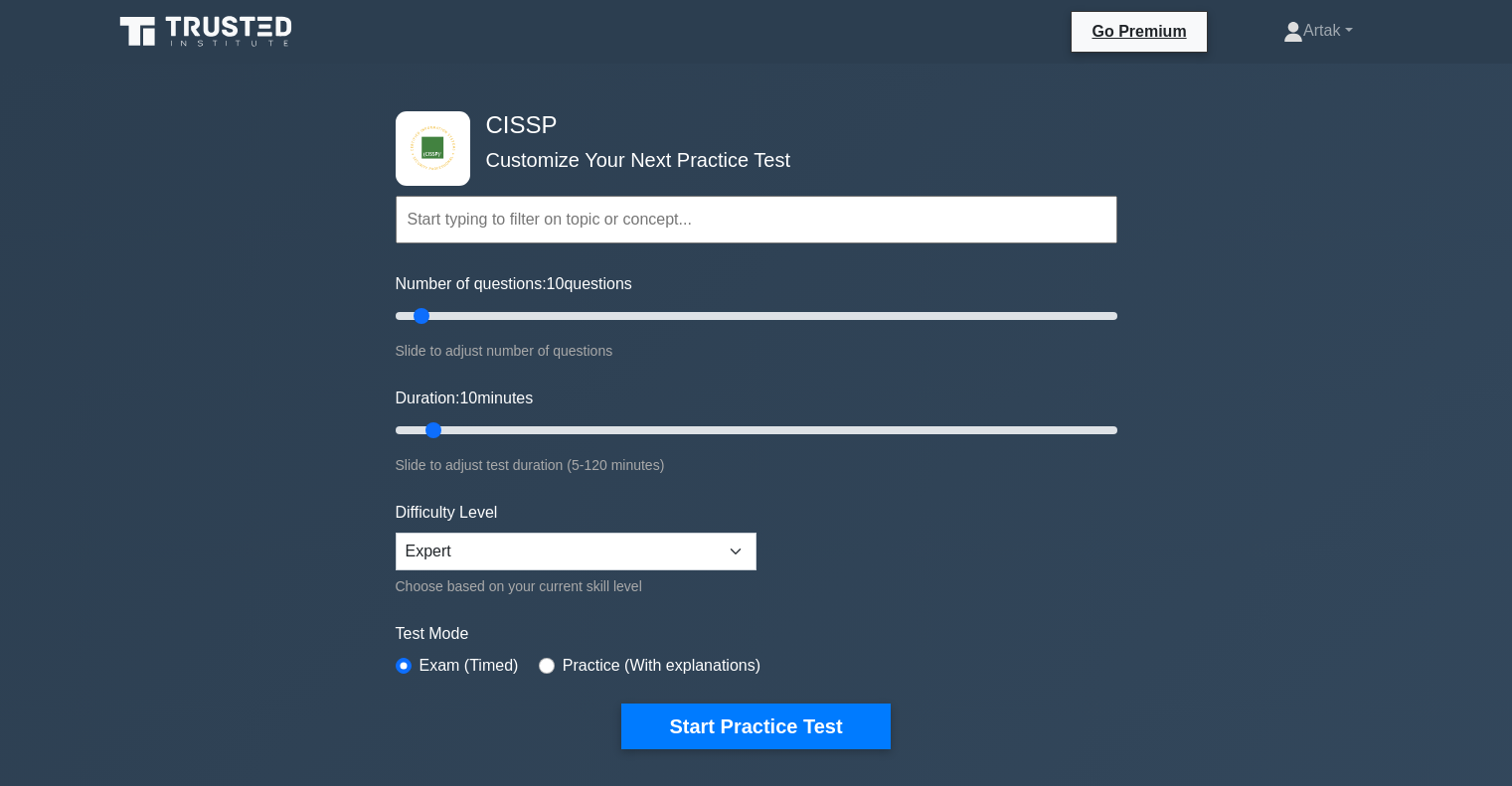 scroll, scrollTop: 0, scrollLeft: 0, axis: both 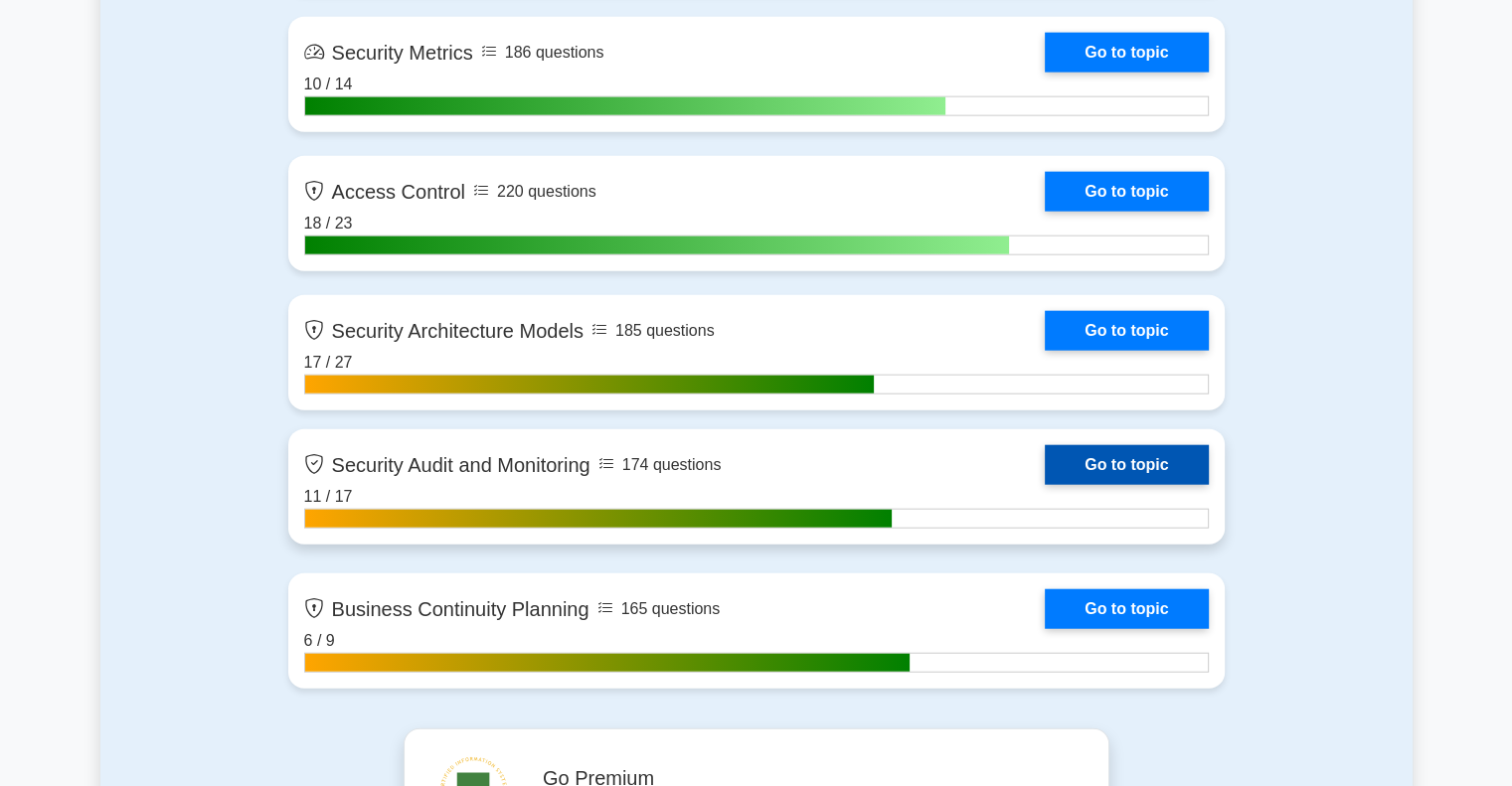 click on "Go to topic" at bounding box center [1126, 465] 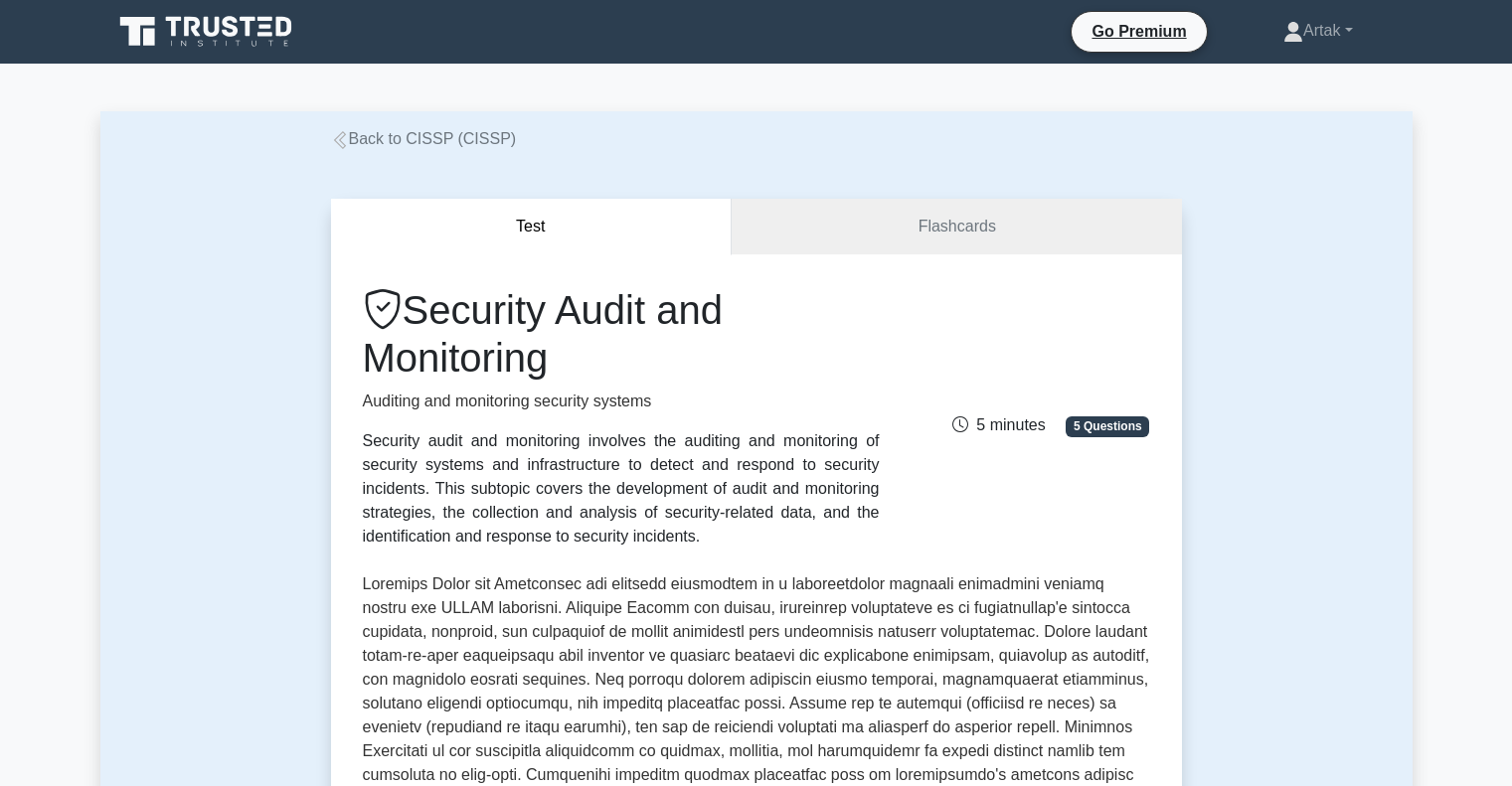 scroll, scrollTop: 0, scrollLeft: 0, axis: both 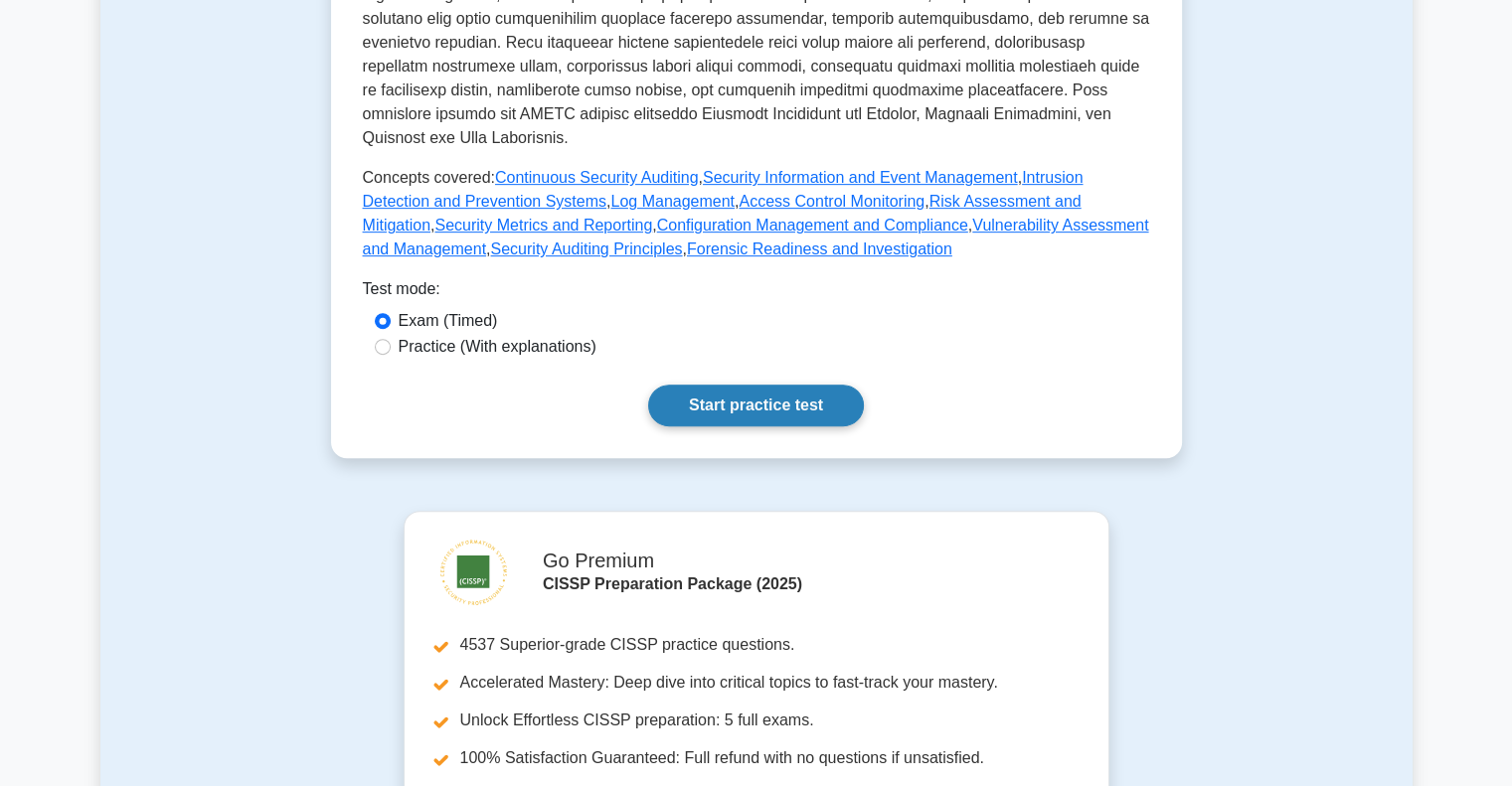 click on "Start practice test" at bounding box center [756, 405] 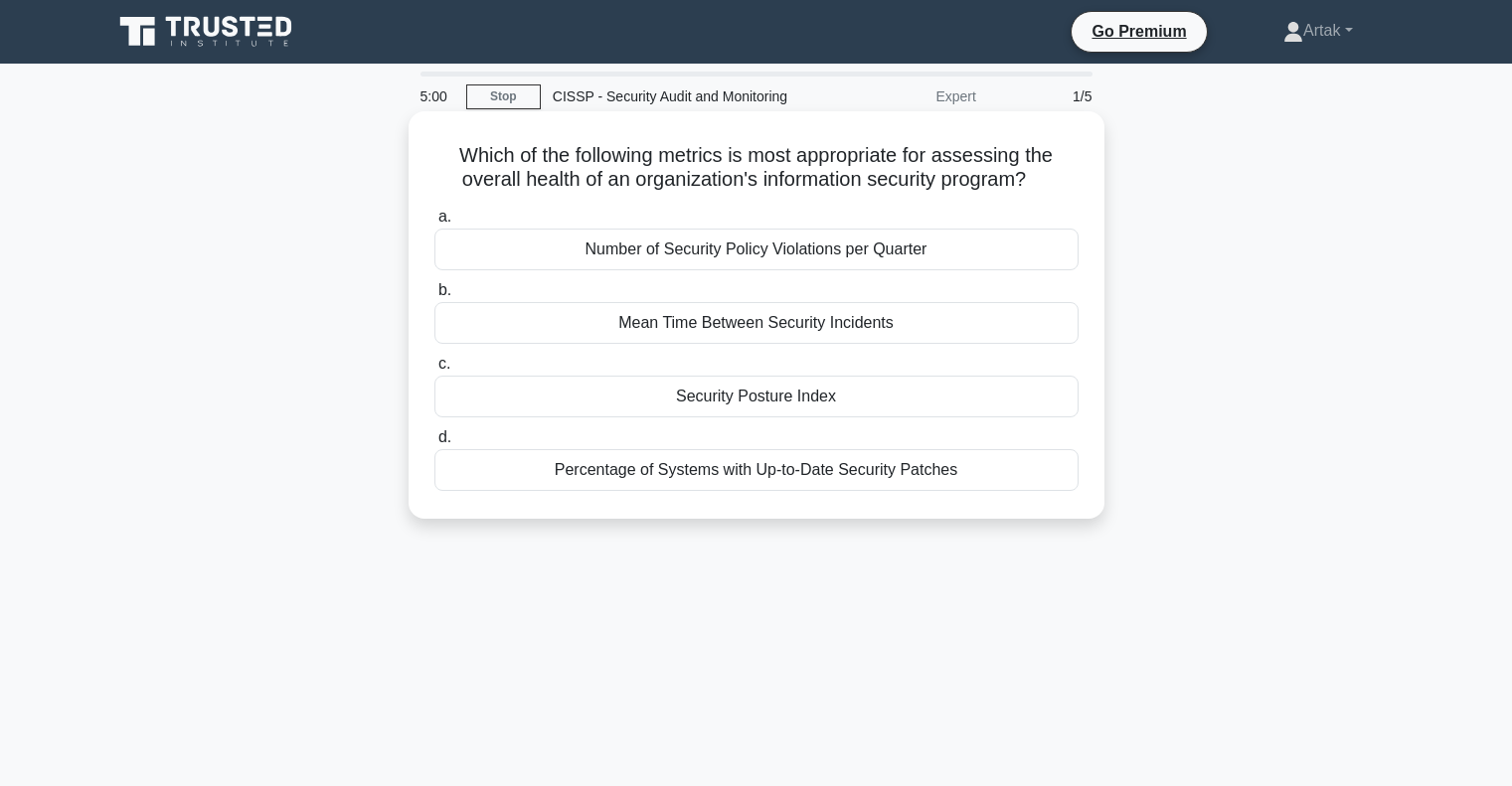 scroll, scrollTop: 0, scrollLeft: 0, axis: both 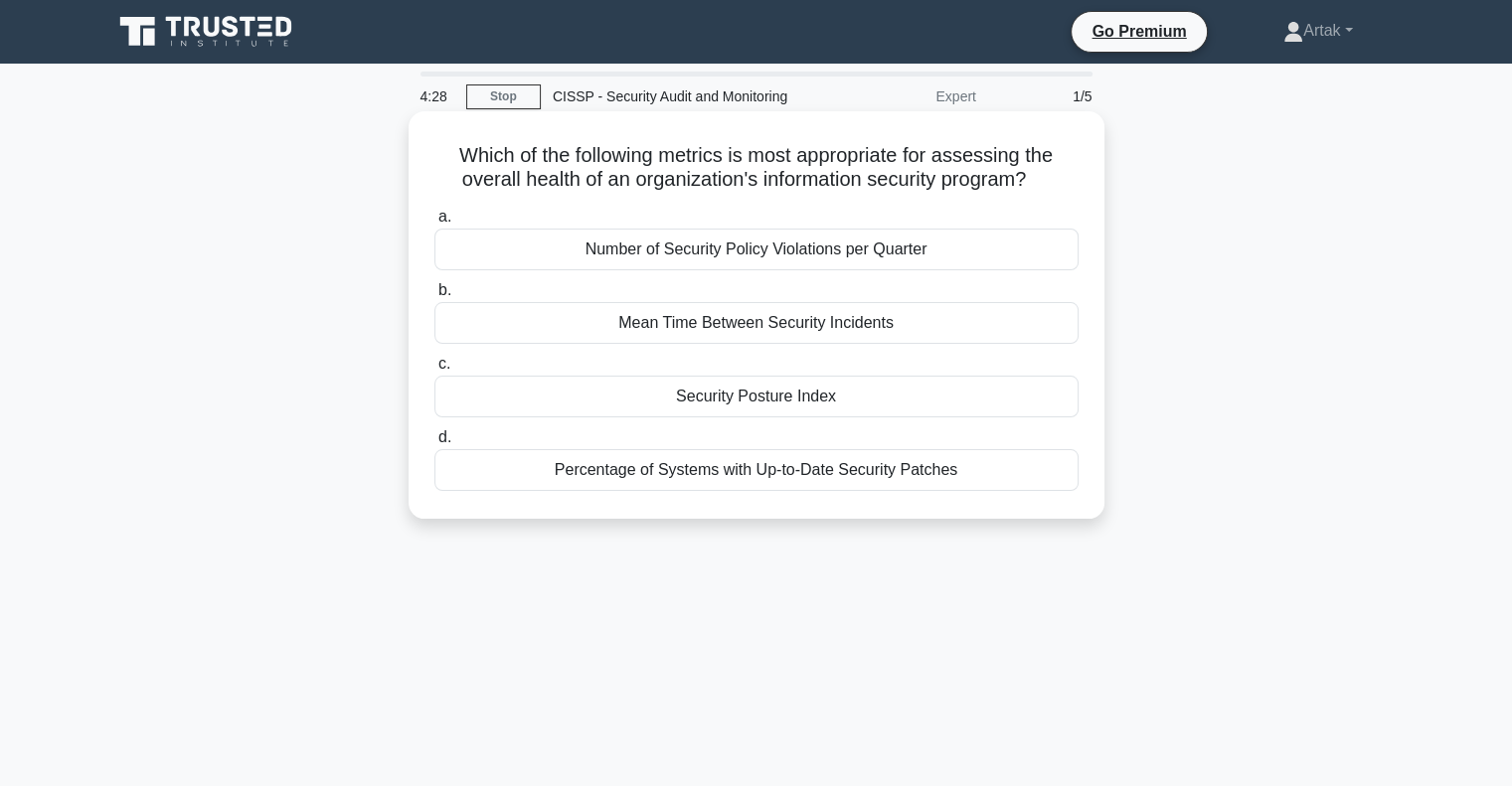 click on "Security Posture Index" at bounding box center (756, 396) 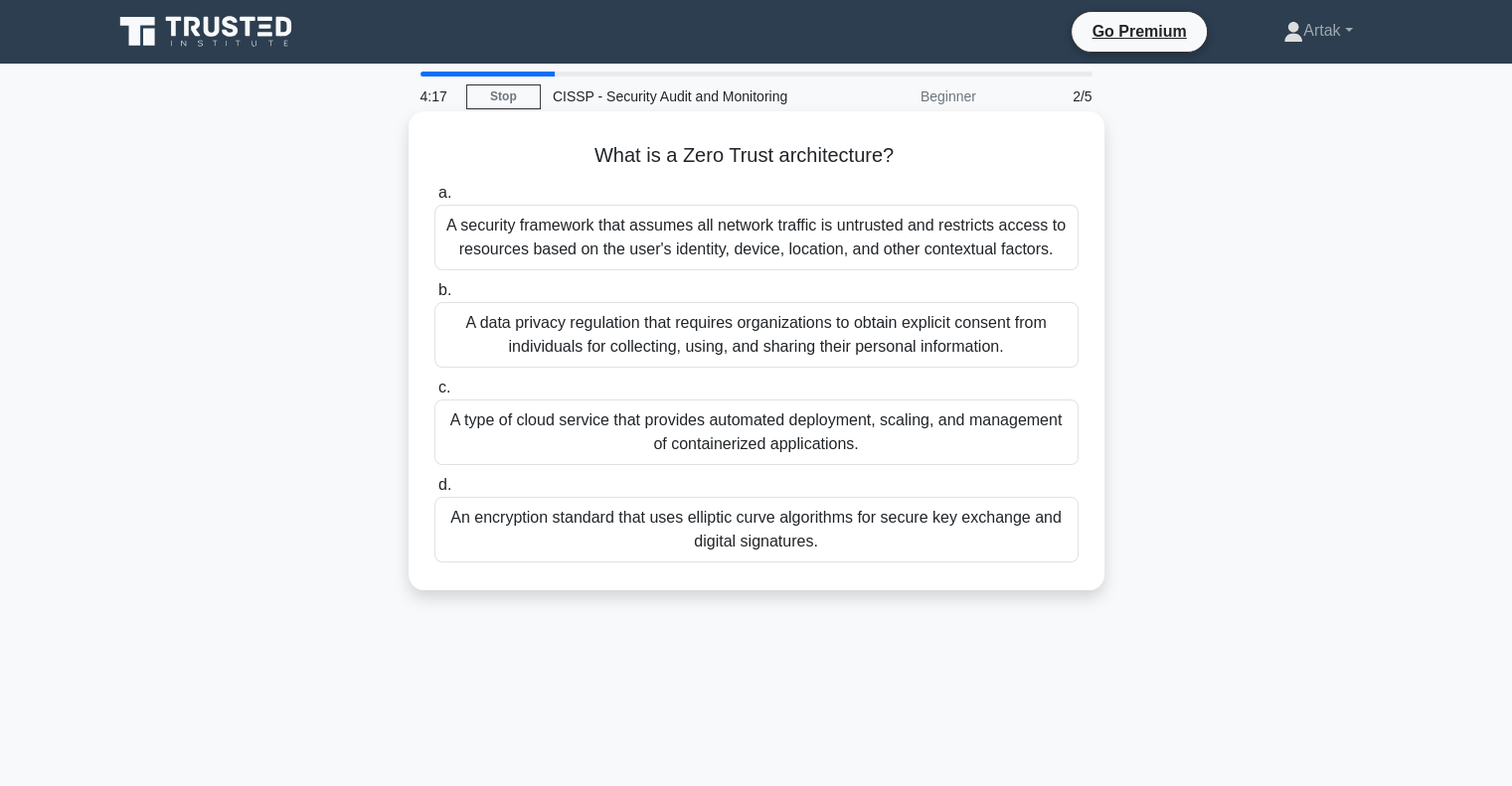 click on "A security framework that assumes all network traffic is untrusted and restricts access to resources based on the user's identity, device, location, and other contextual factors." at bounding box center [756, 237] 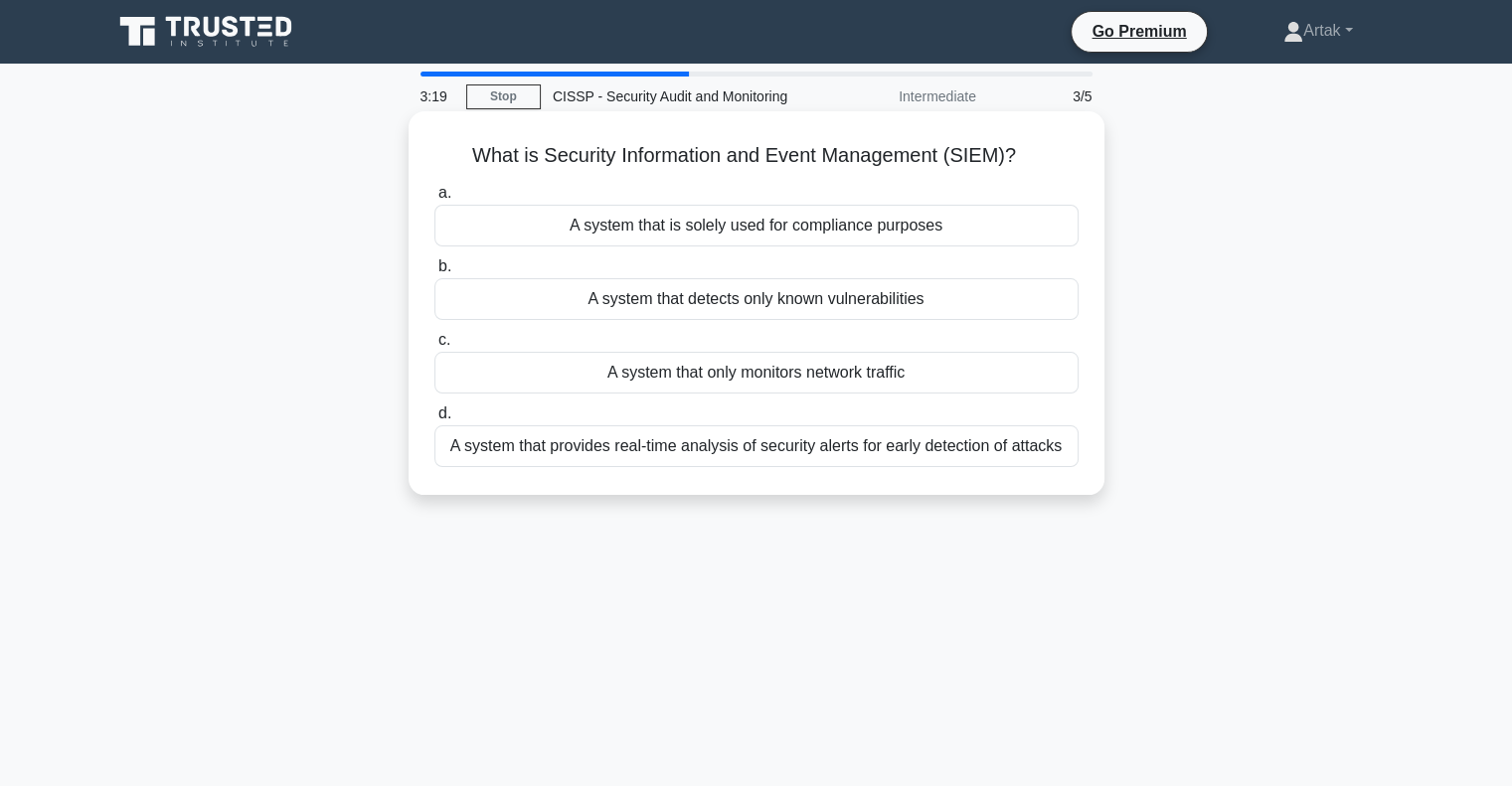 click on "A system that provides real-time analysis of security alerts for early detection of attacks" at bounding box center [756, 446] 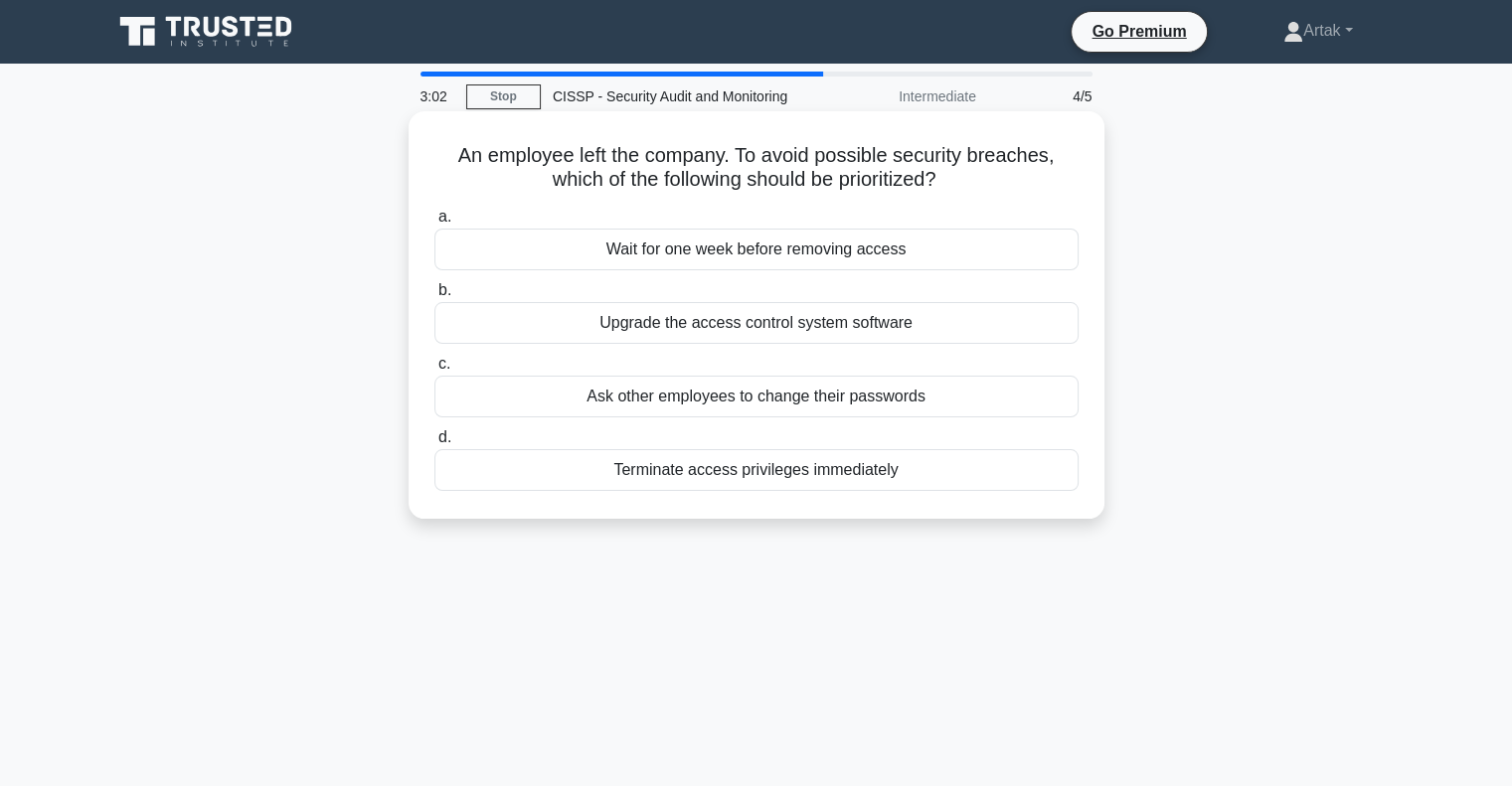 click on "Terminate access privileges immediately" at bounding box center (756, 470) 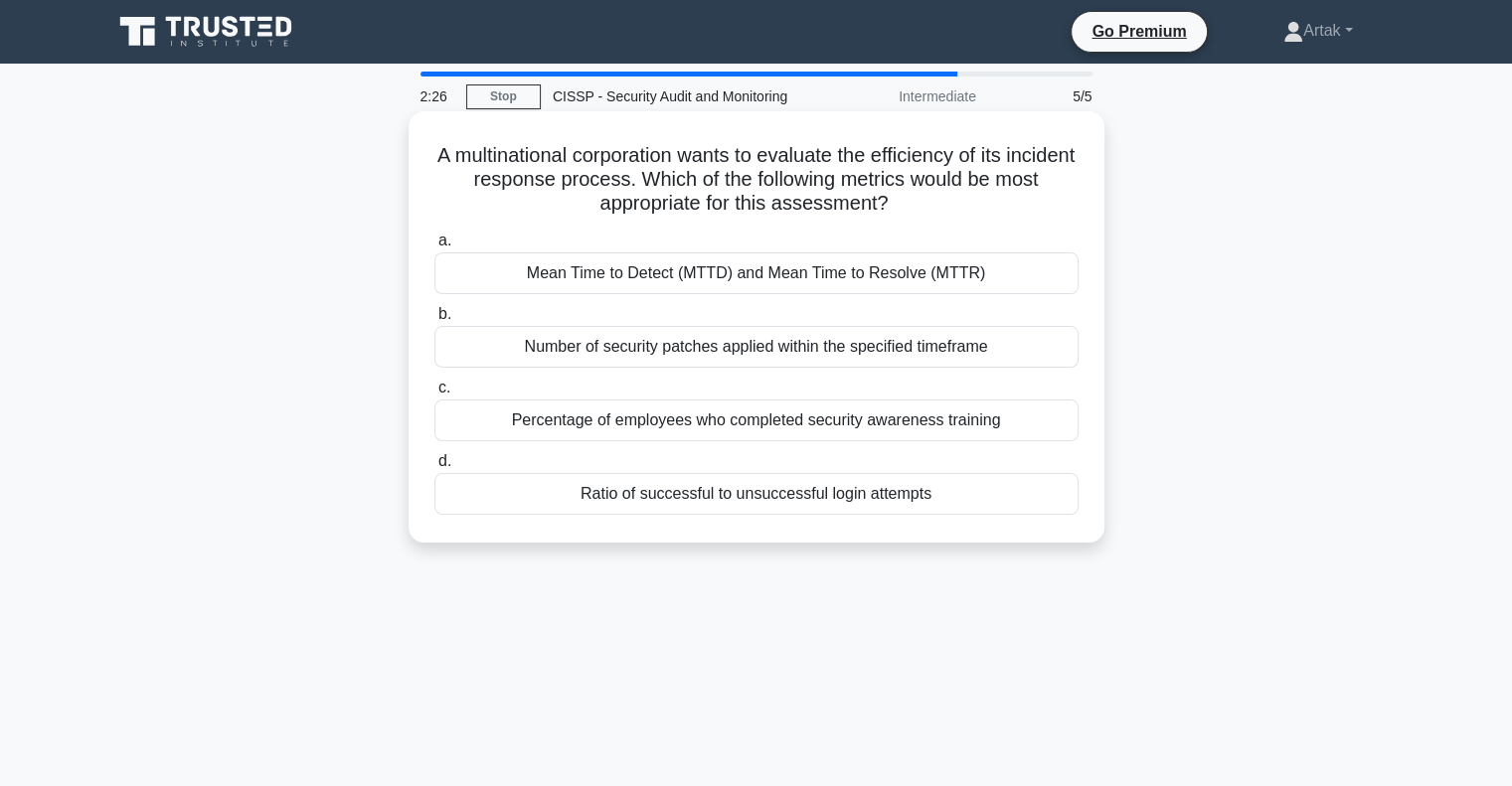 click on "Mean Time to Detect (MTTD) and Mean Time to Resolve (MTTR)" at bounding box center (756, 273) 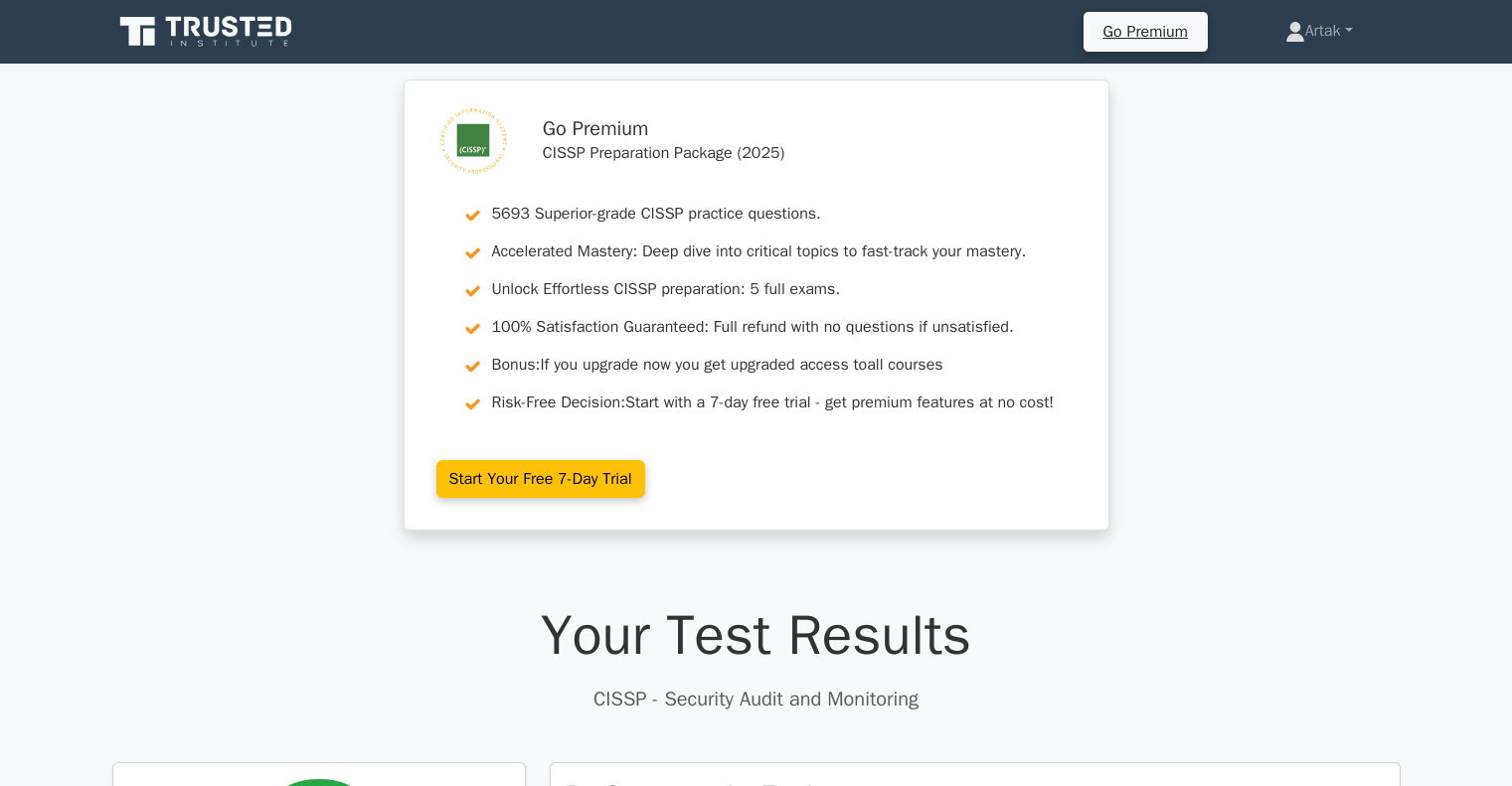 scroll, scrollTop: 0, scrollLeft: 0, axis: both 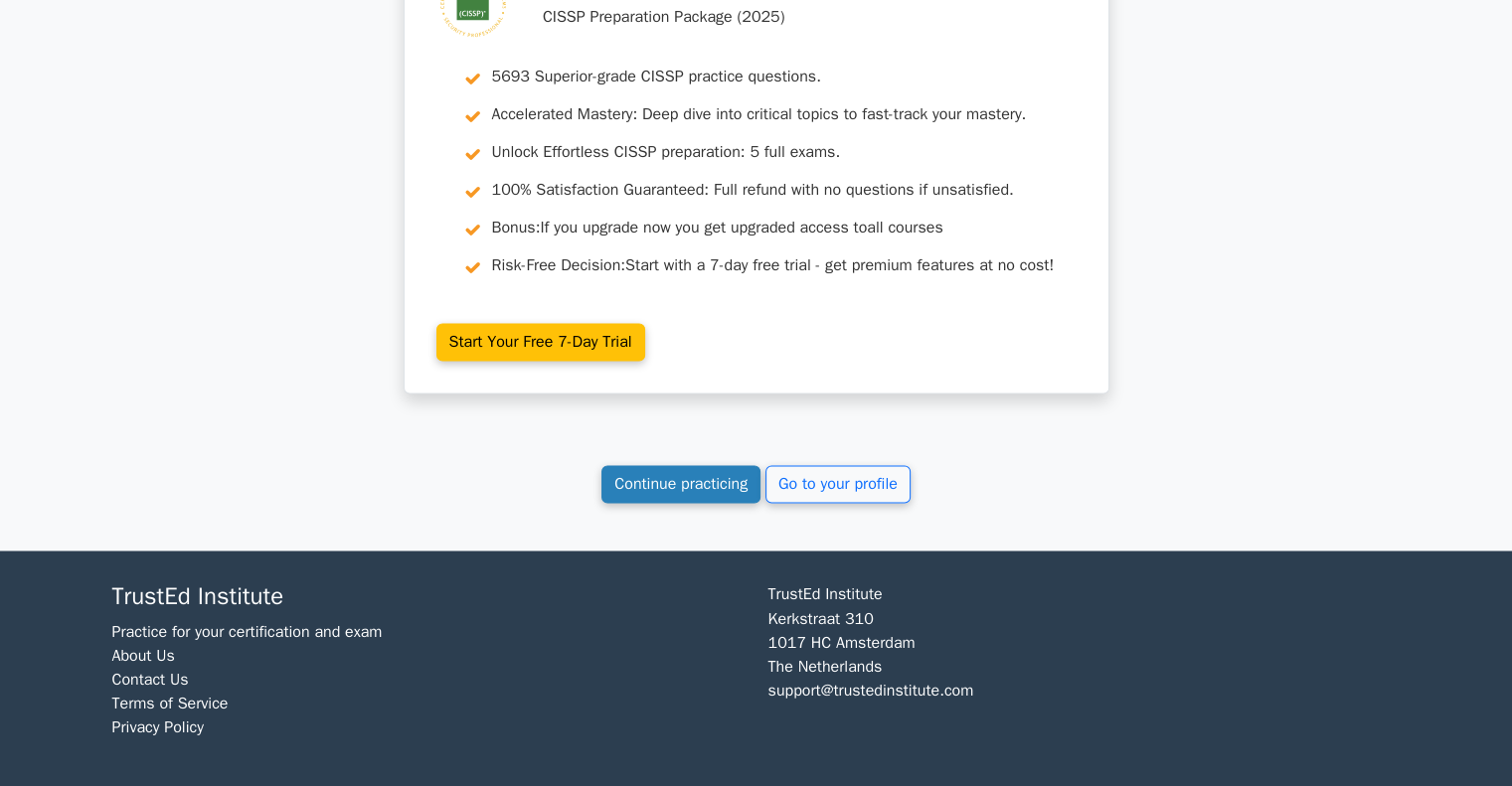 click on "Continue practicing" at bounding box center (681, 484) 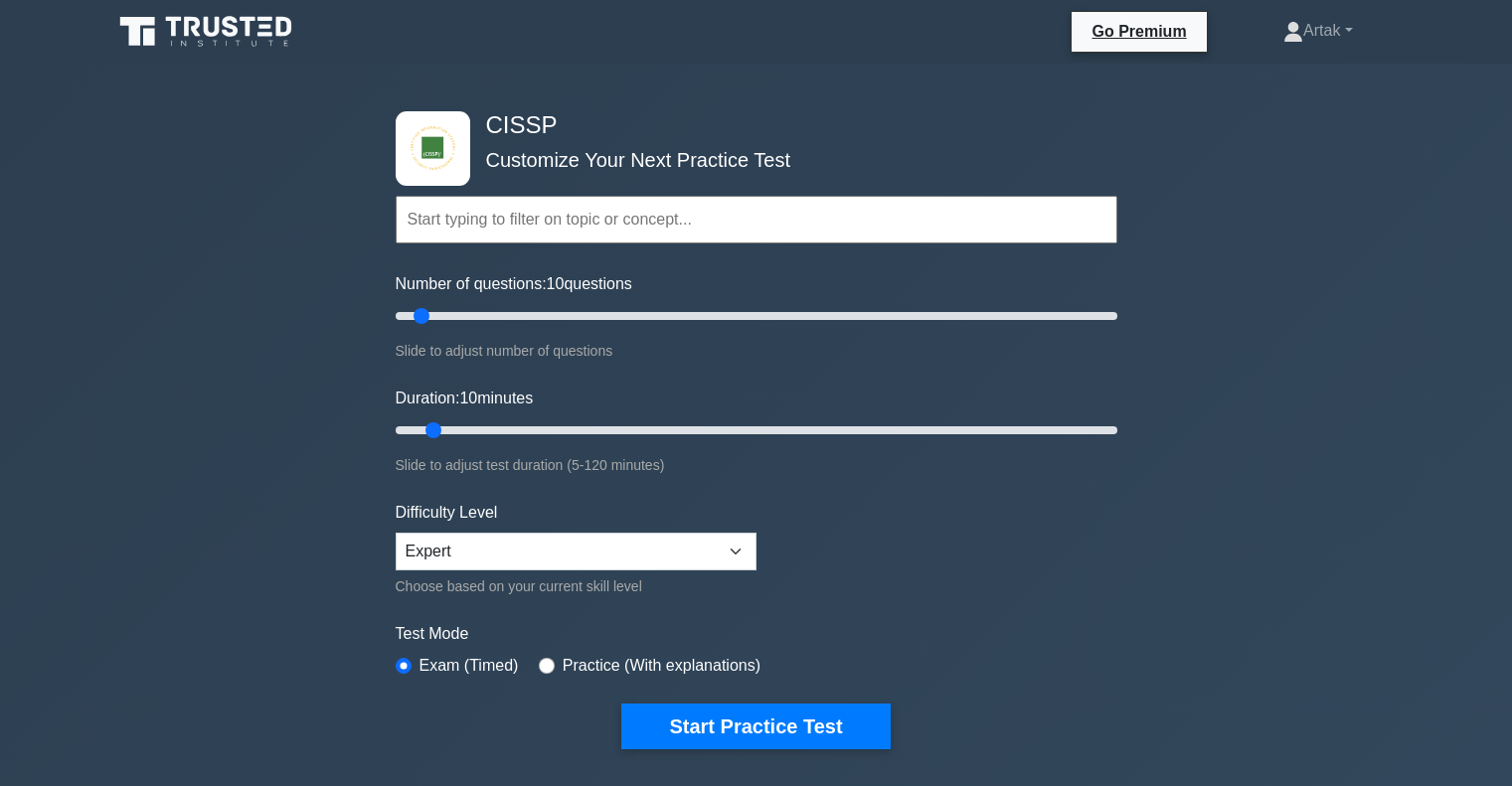 scroll, scrollTop: 0, scrollLeft: 0, axis: both 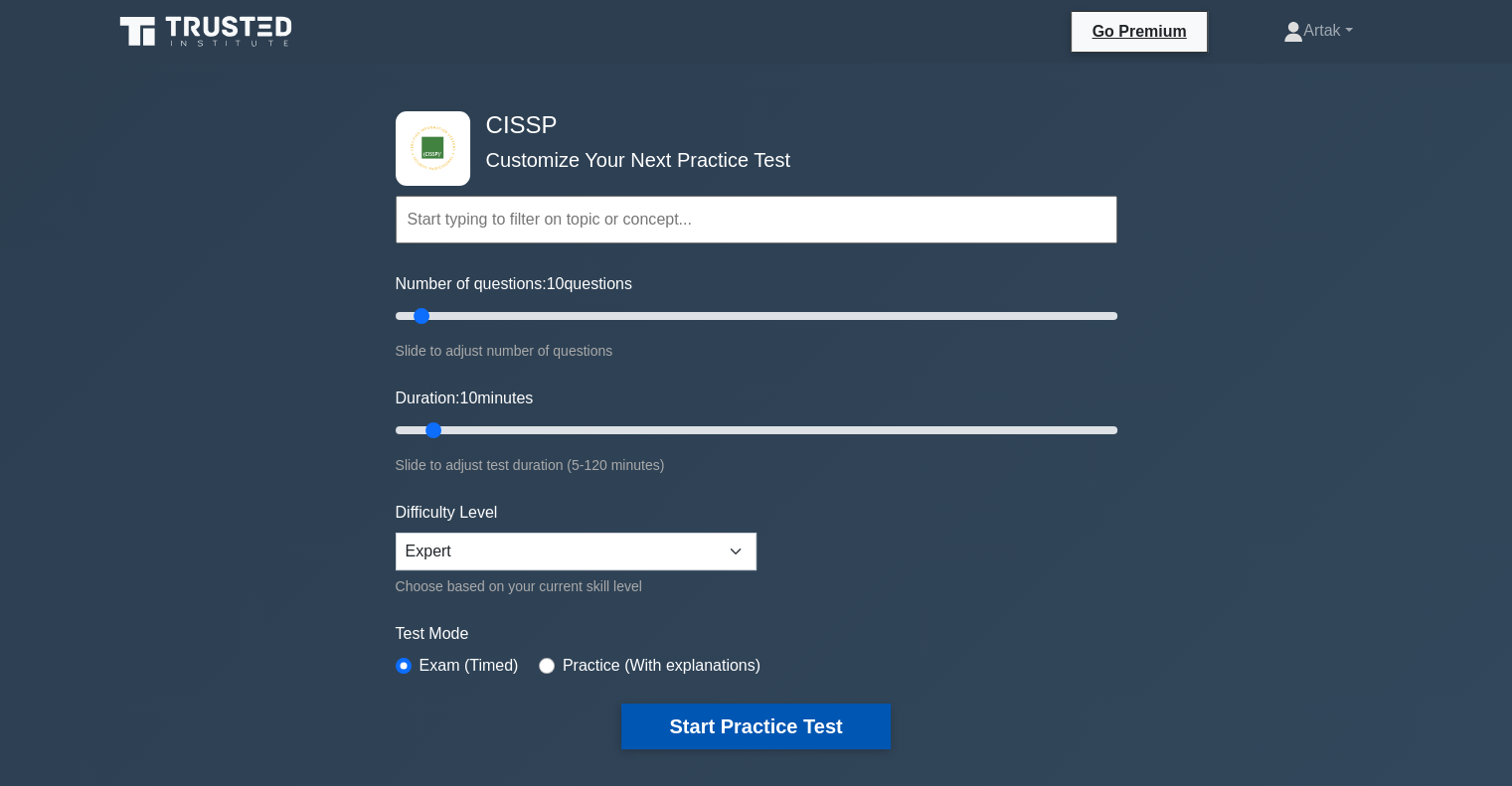 click on "Start Practice Test" at bounding box center [756, 726] 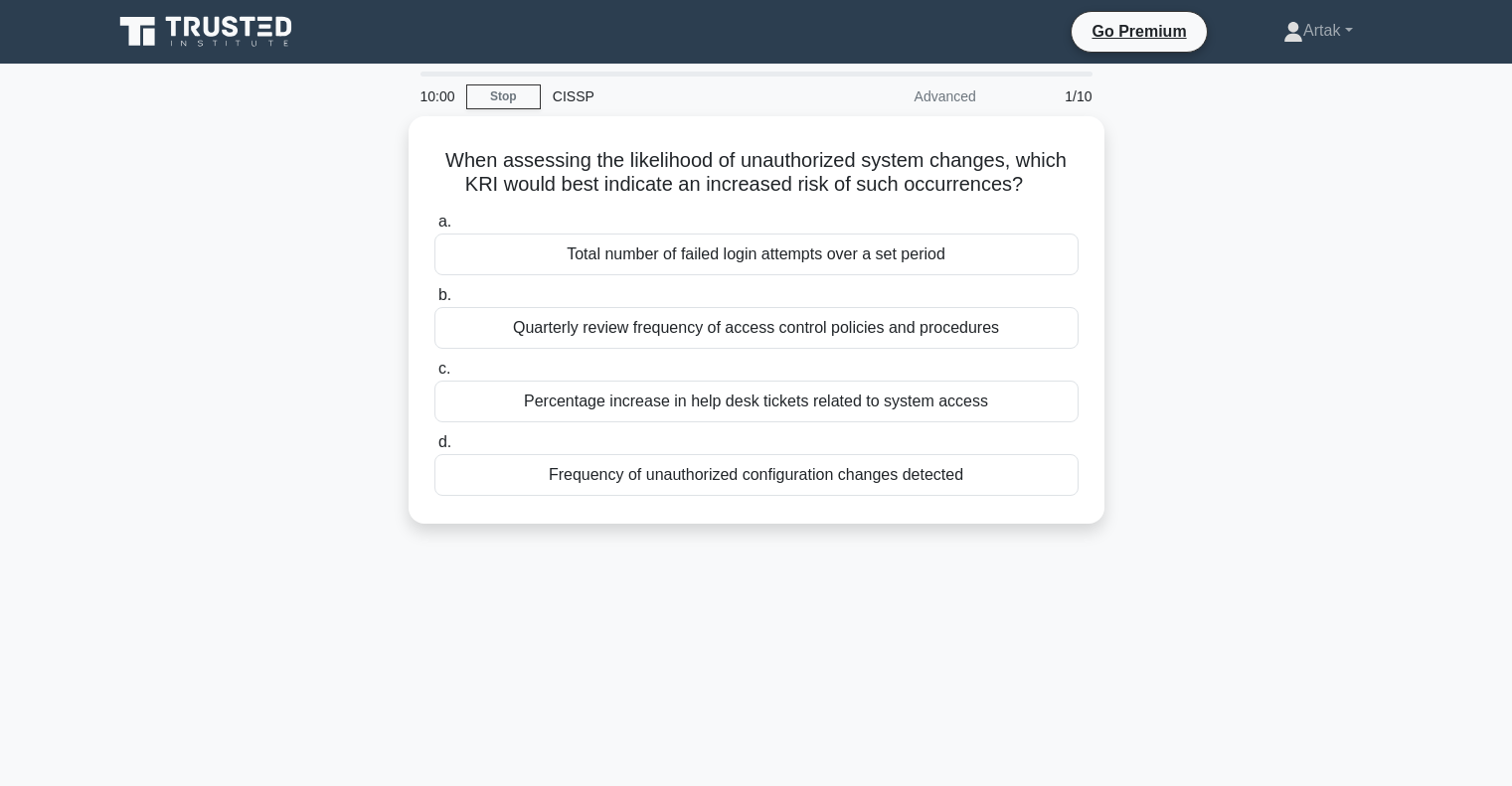scroll, scrollTop: 0, scrollLeft: 0, axis: both 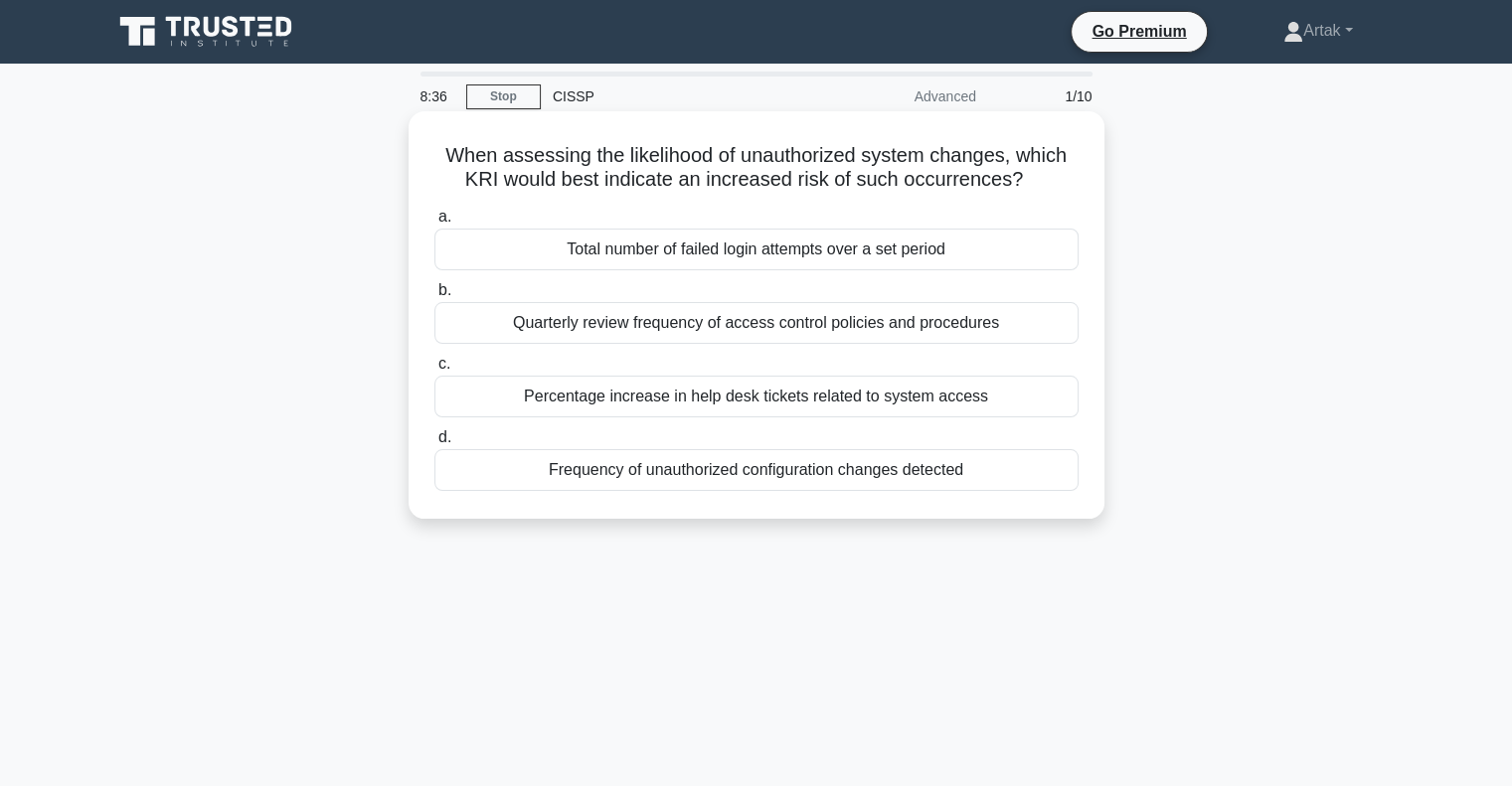 click on "Total number of failed login attempts over a set period" at bounding box center (756, 249) 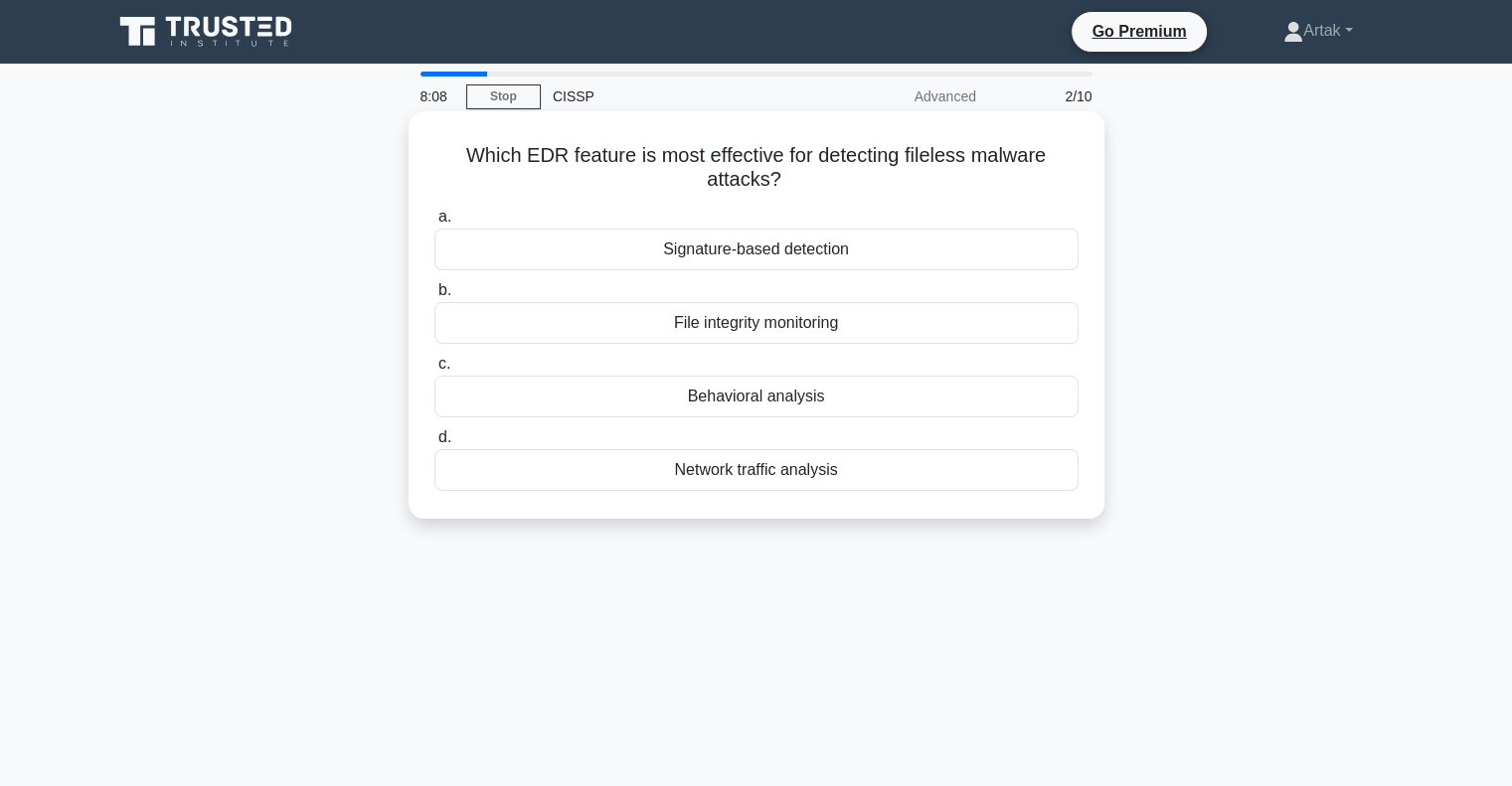 click on "Signature-based detection" at bounding box center (756, 249) 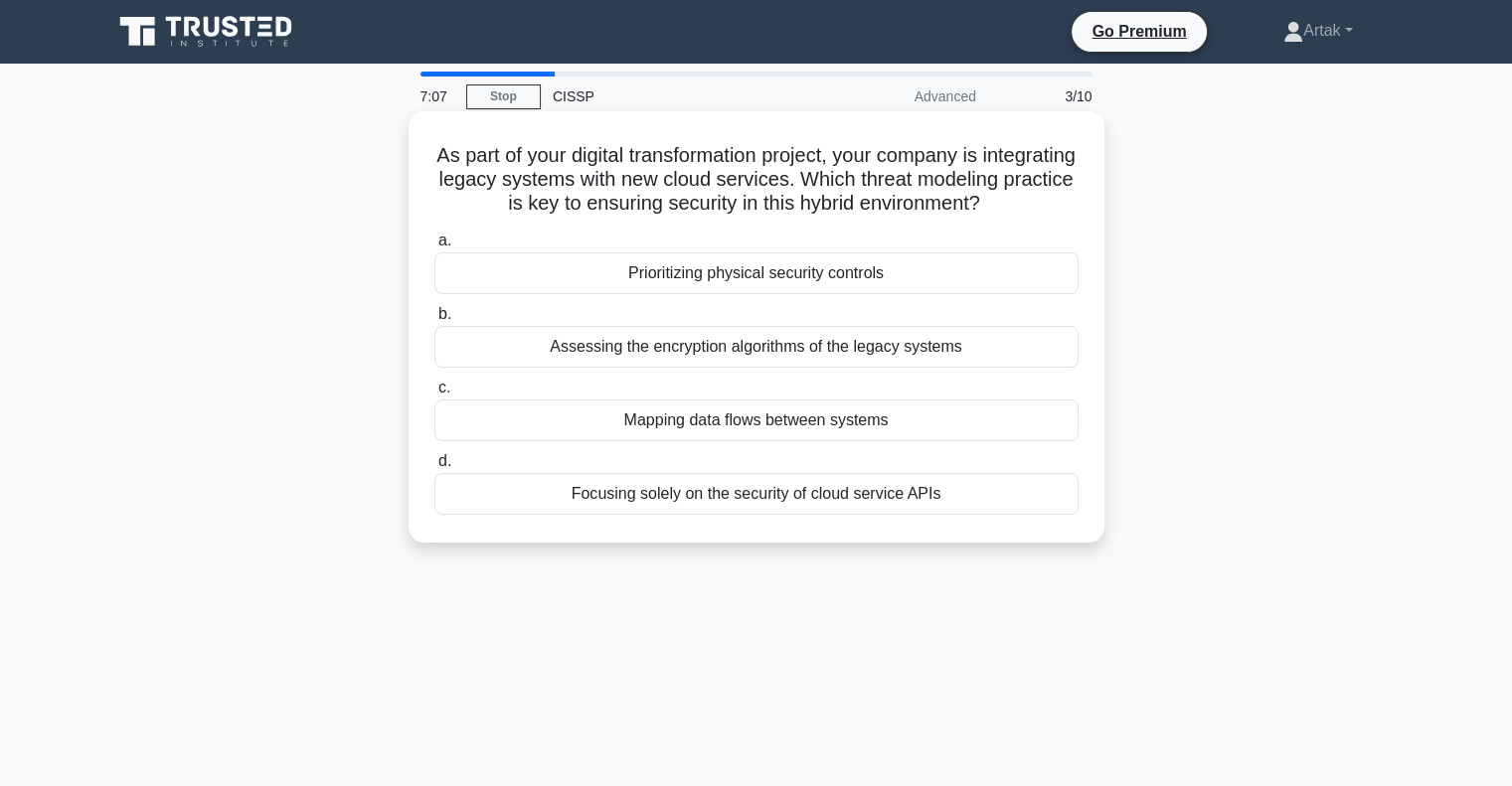 click on "Mapping data flows between systems" at bounding box center (756, 420) 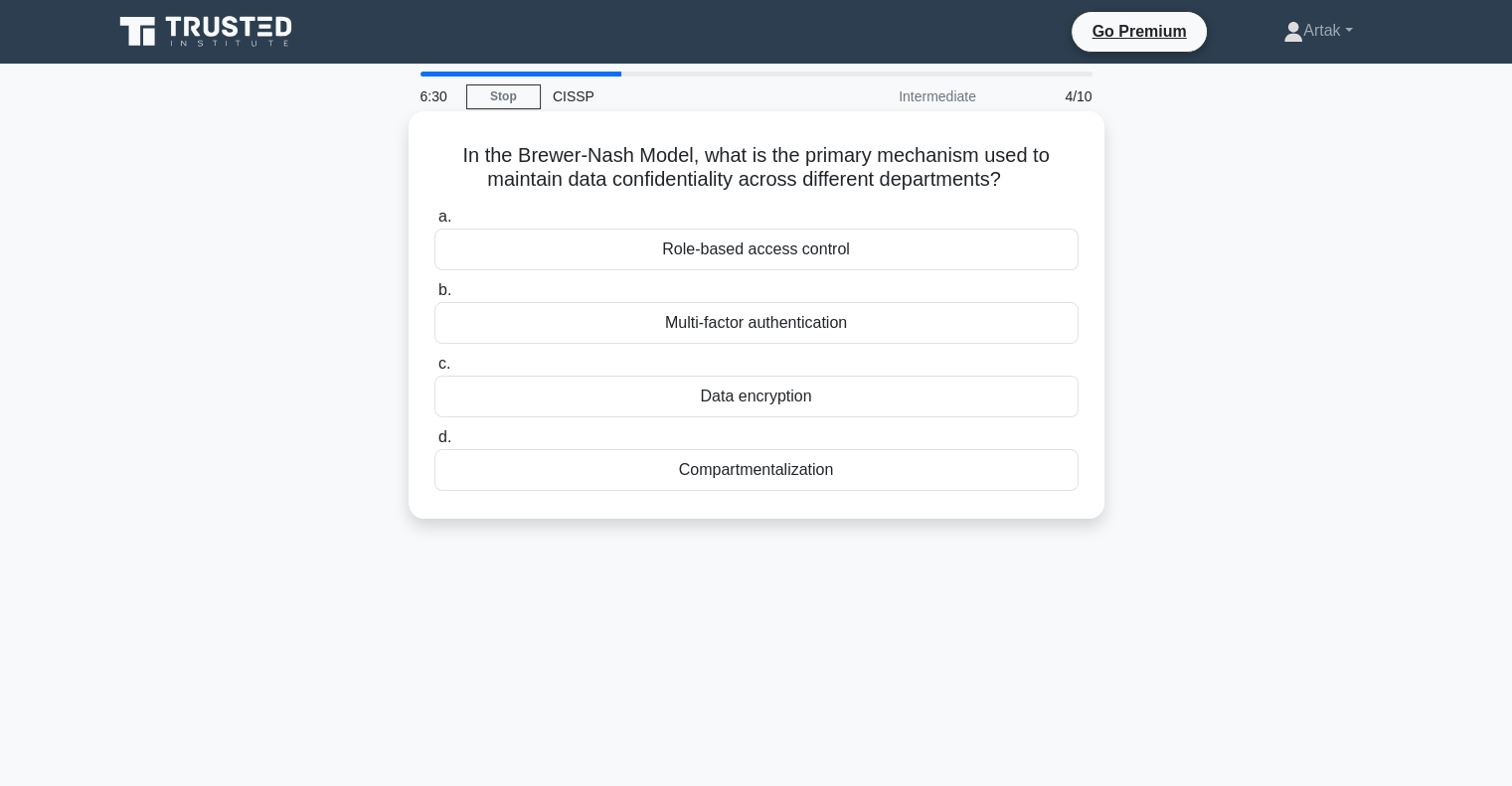click on "Compartmentalization" at bounding box center (756, 470) 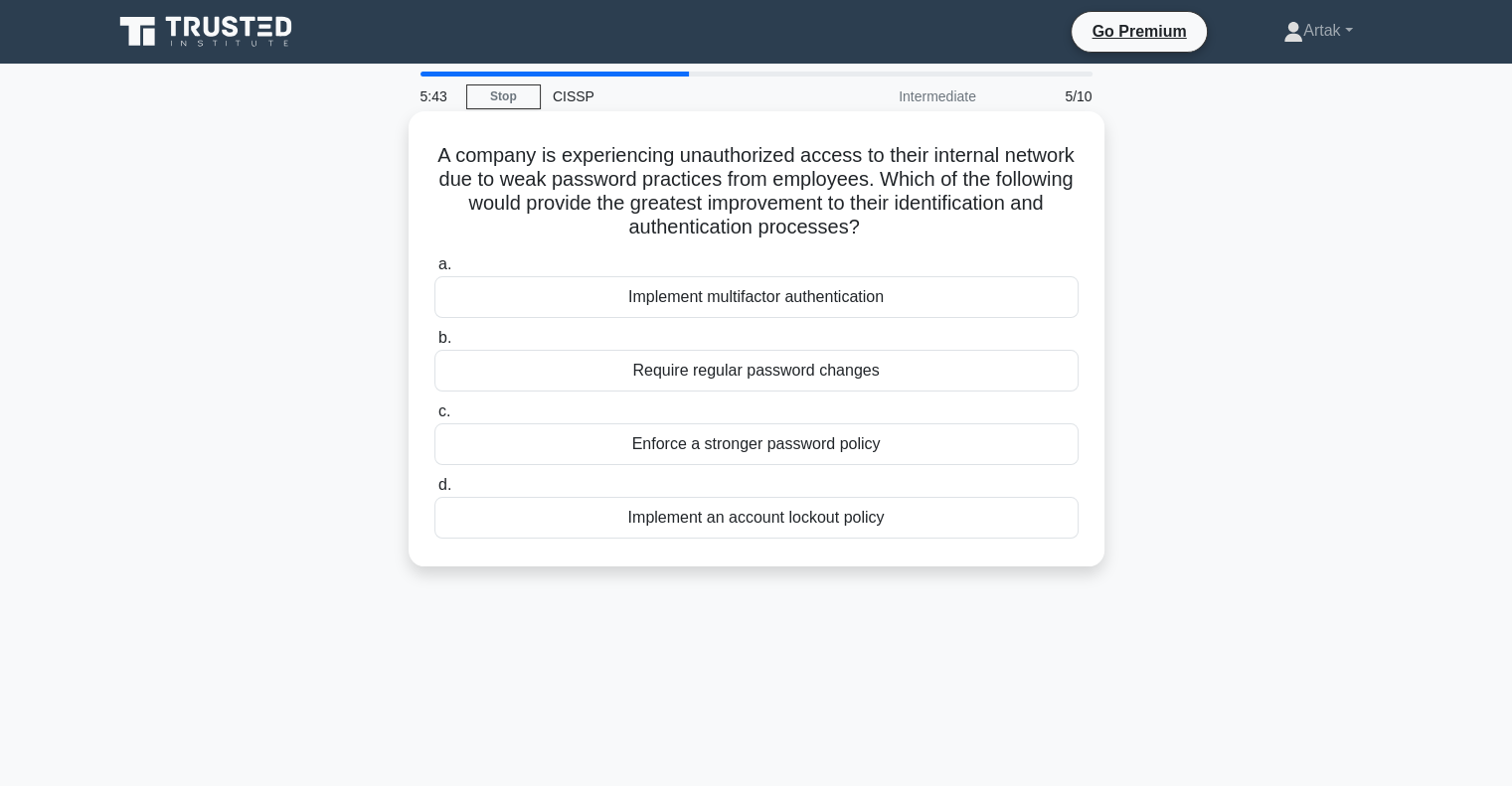 click on "Implement multifactor authentication" at bounding box center [756, 297] 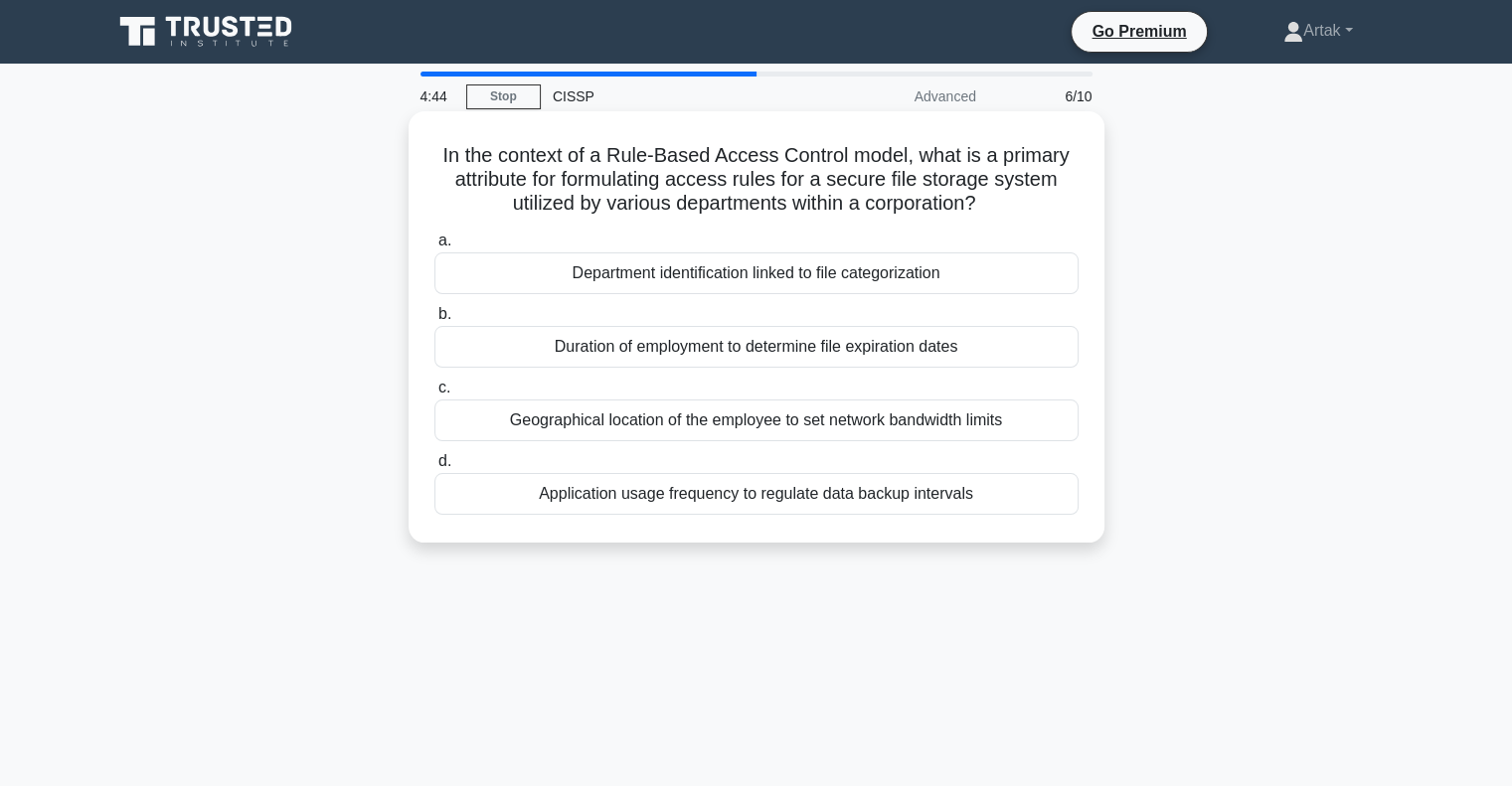 click on "Department identification linked to file categorization" at bounding box center (756, 273) 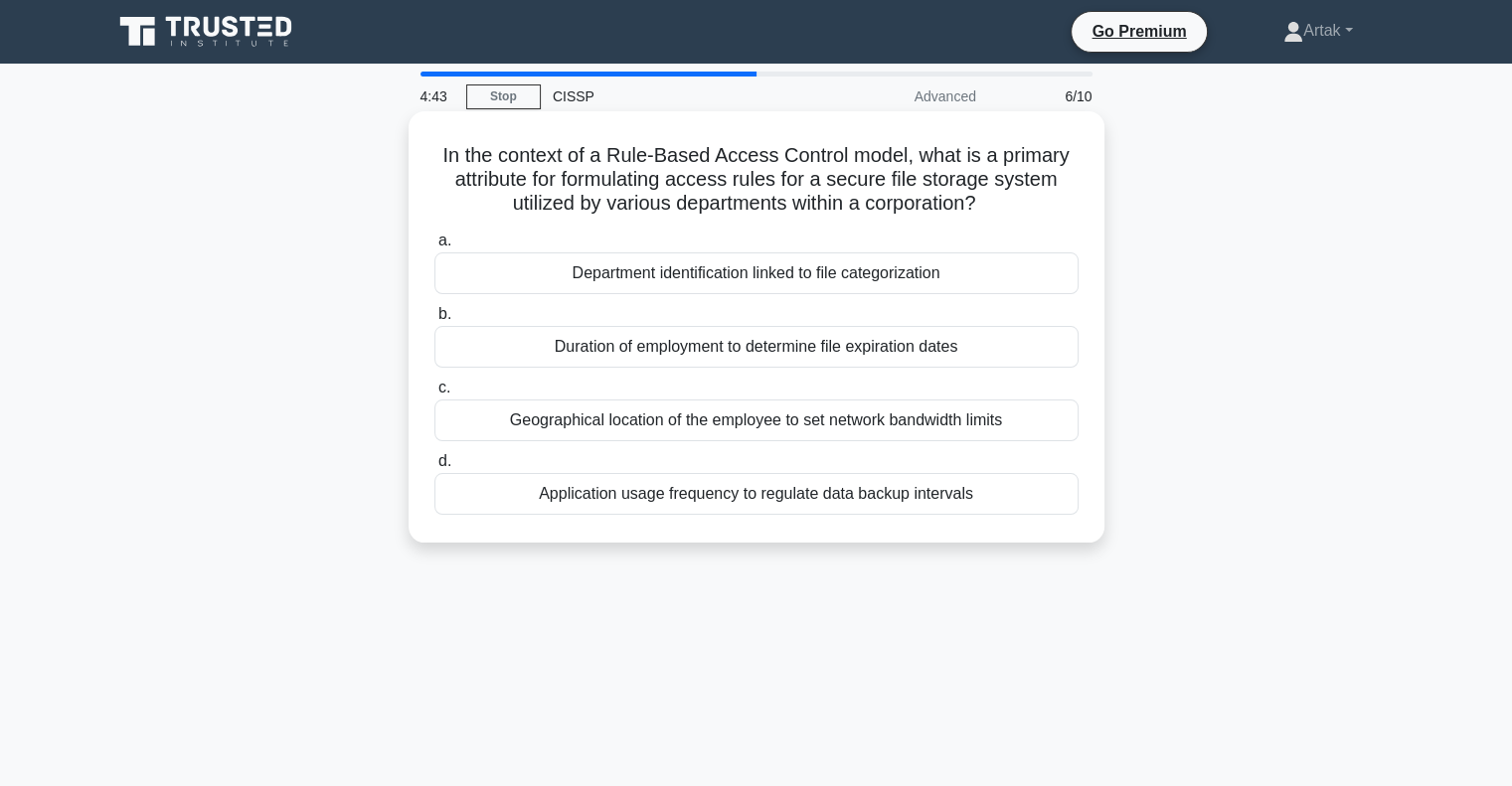 click on "Department identification linked to file categorization" at bounding box center (756, 273) 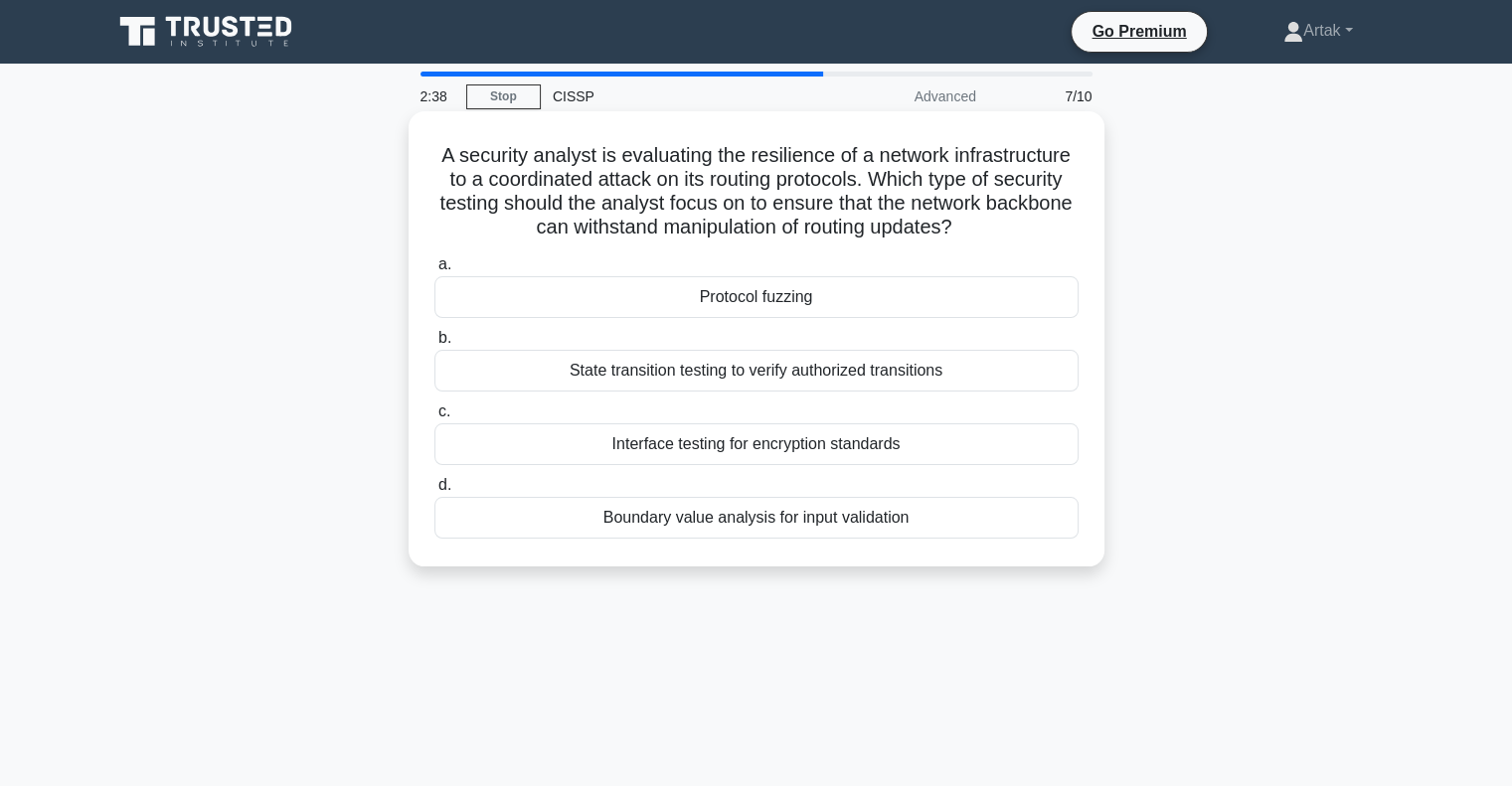 click on "Protocol fuzzing" at bounding box center [756, 297] 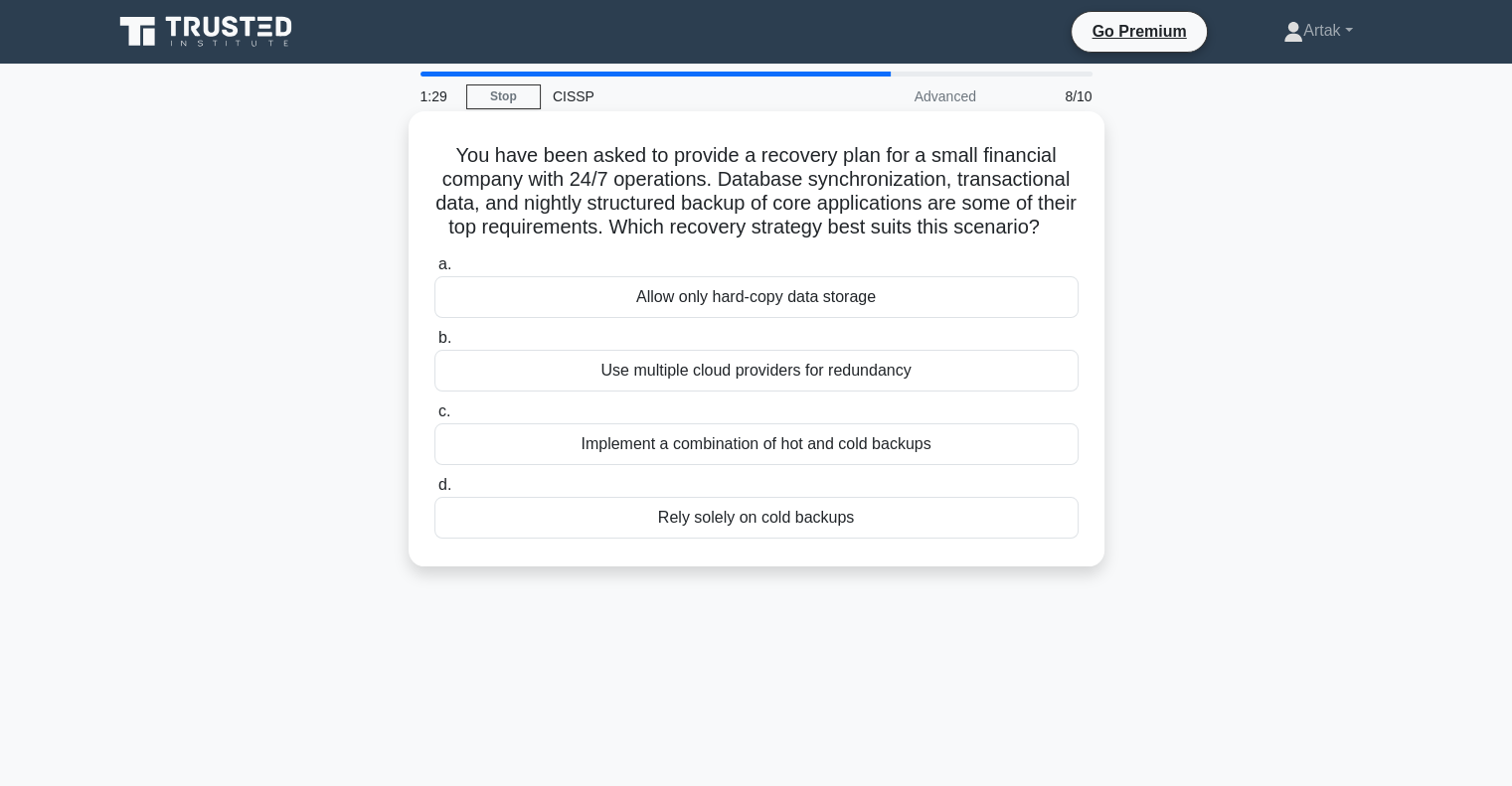 click on "Implement a combination of hot and cold backups" at bounding box center (756, 444) 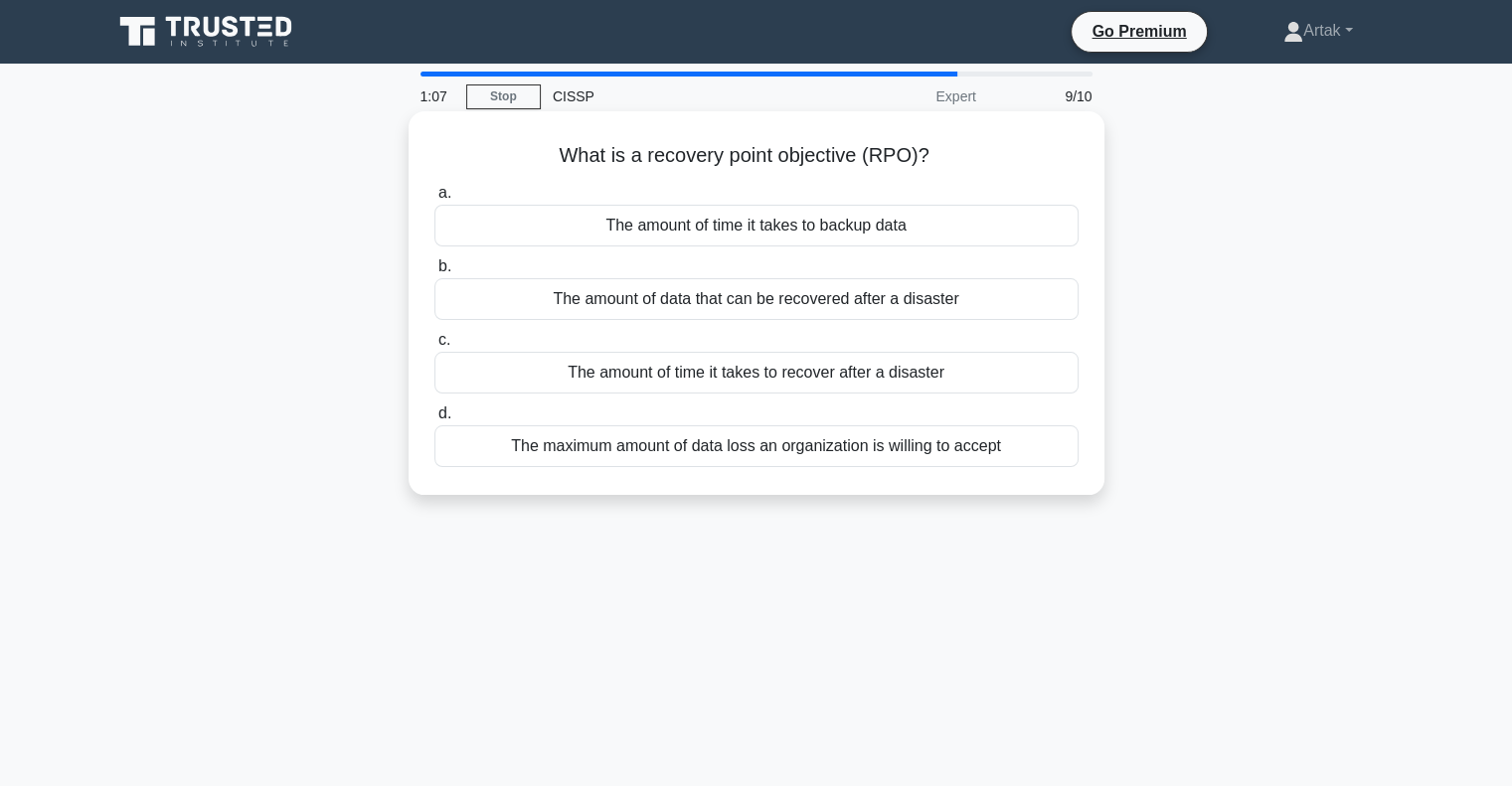 click on "The maximum amount of data loss an organization is willing to accept" at bounding box center (756, 446) 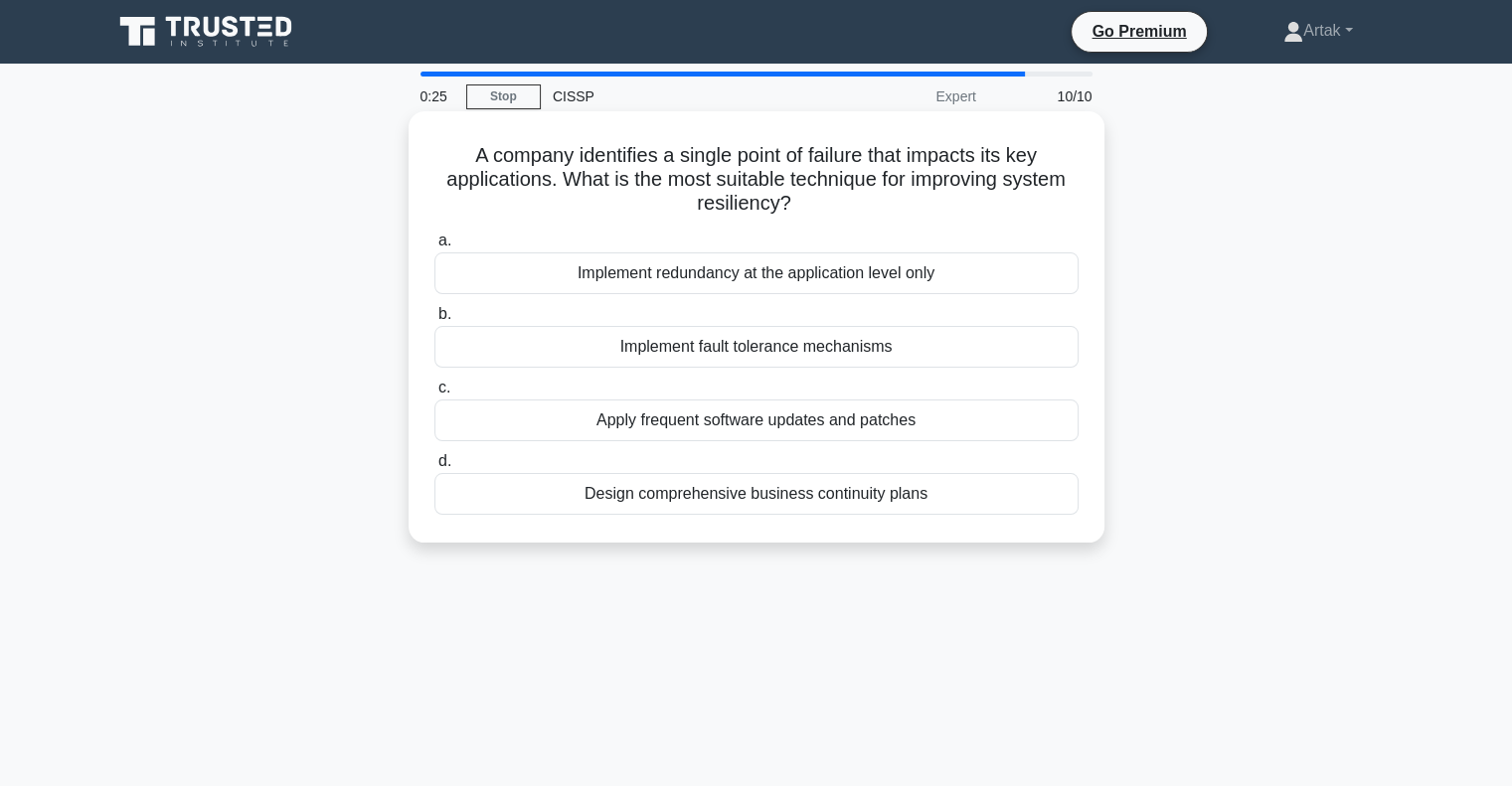 click on "Design comprehensive business continuity plans" at bounding box center (756, 494) 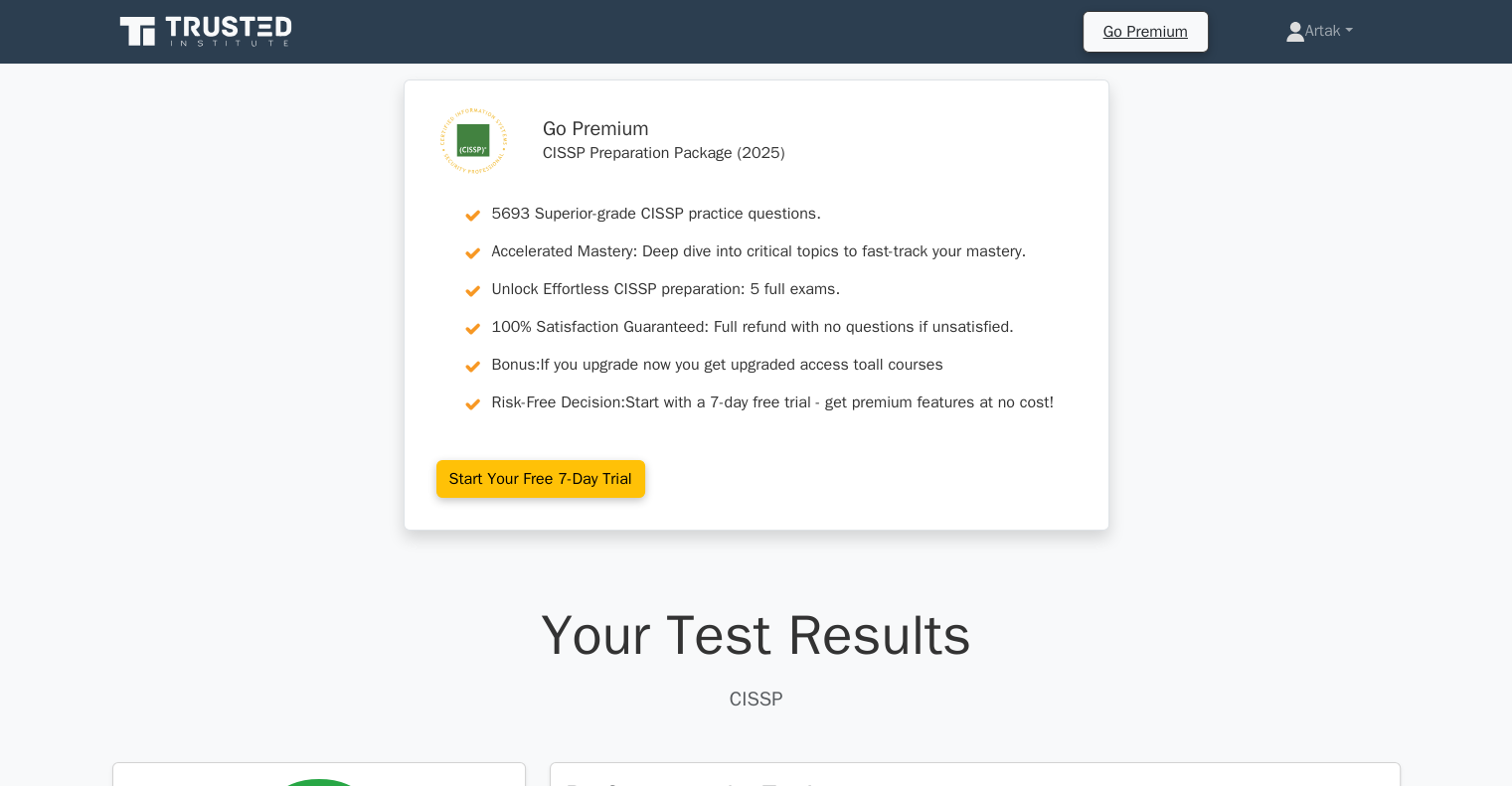 scroll, scrollTop: 696, scrollLeft: 0, axis: vertical 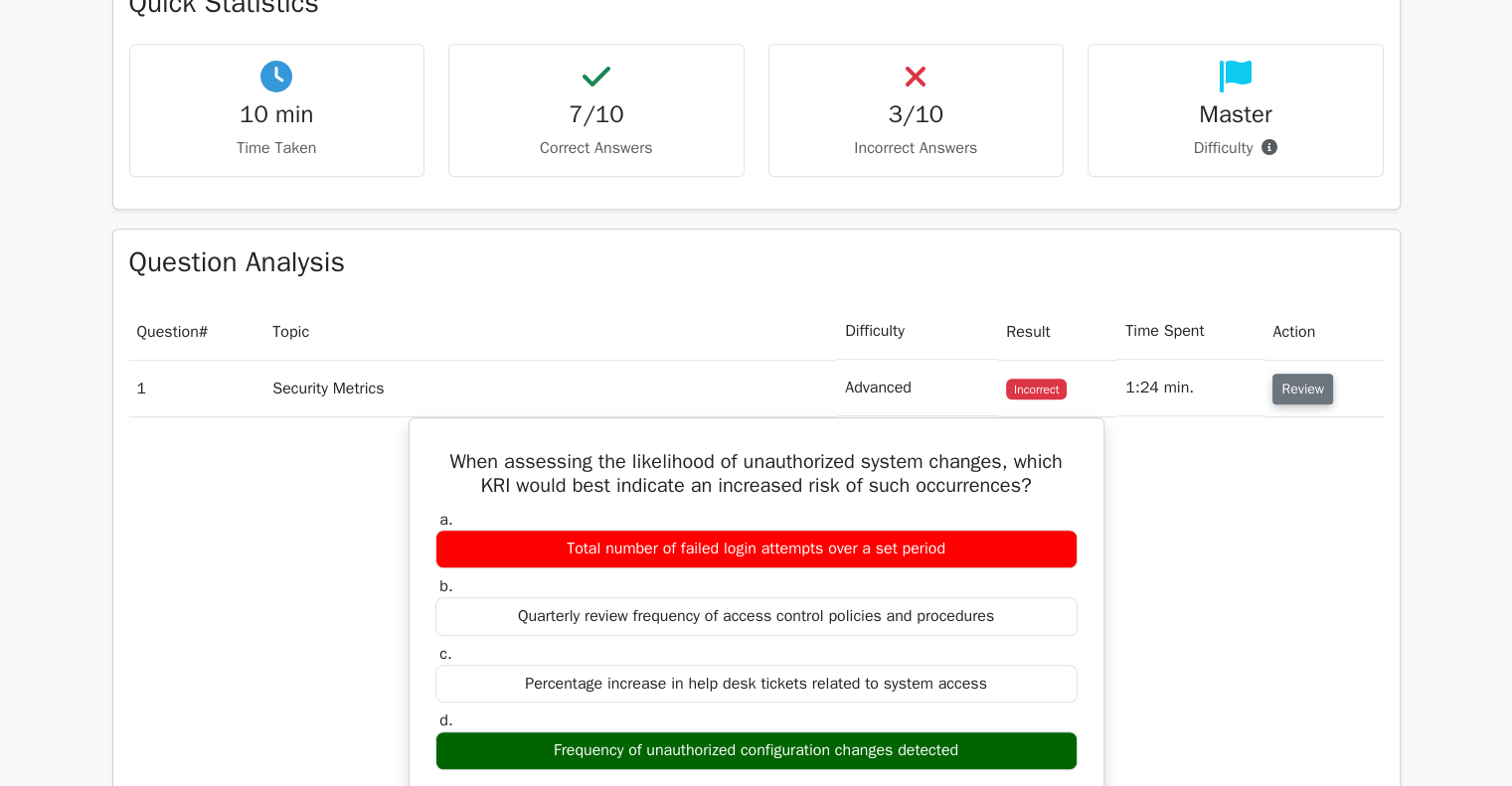 click on "Review" at bounding box center (1302, 389) 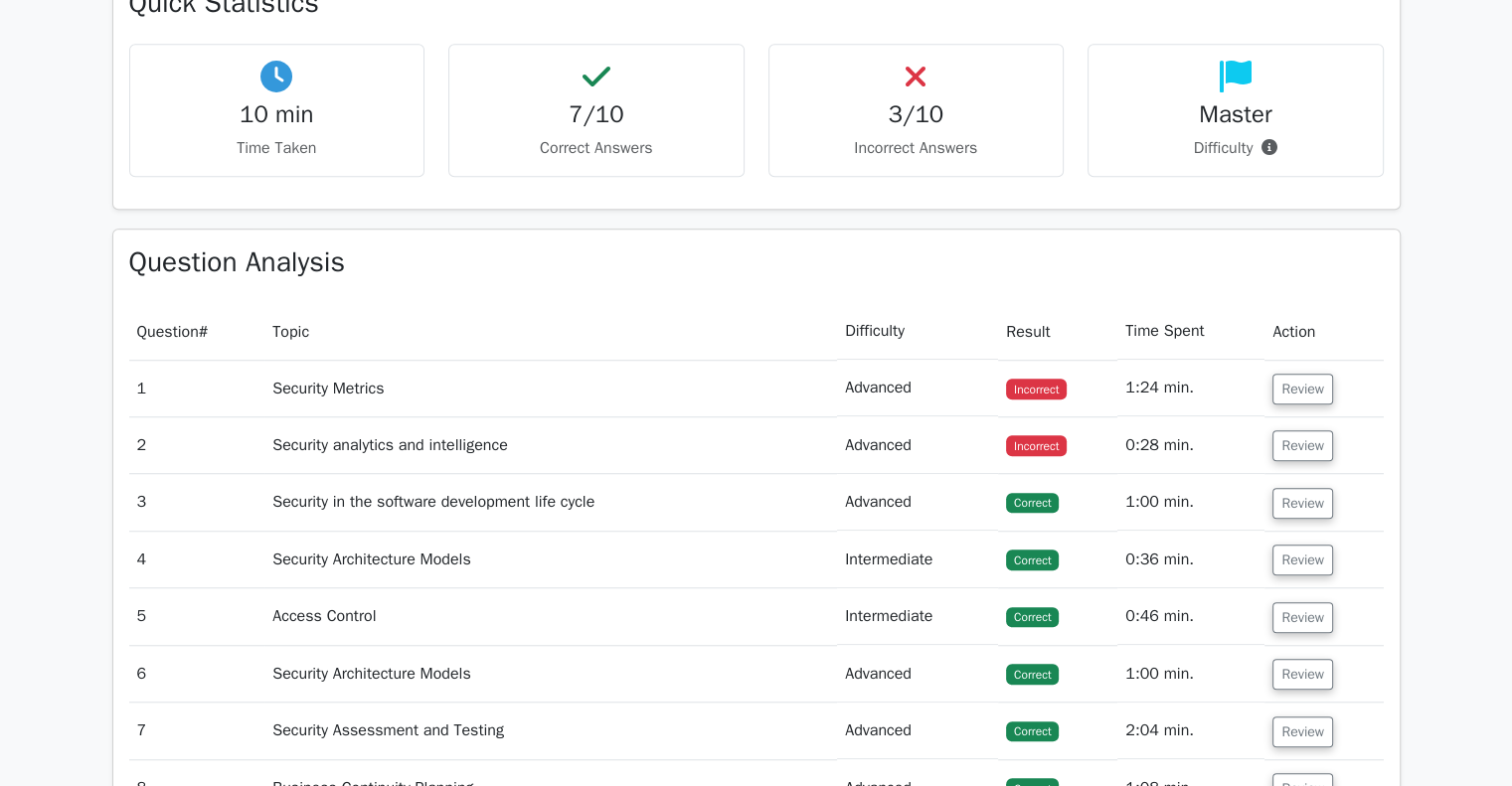 scroll, scrollTop: 1590, scrollLeft: 0, axis: vertical 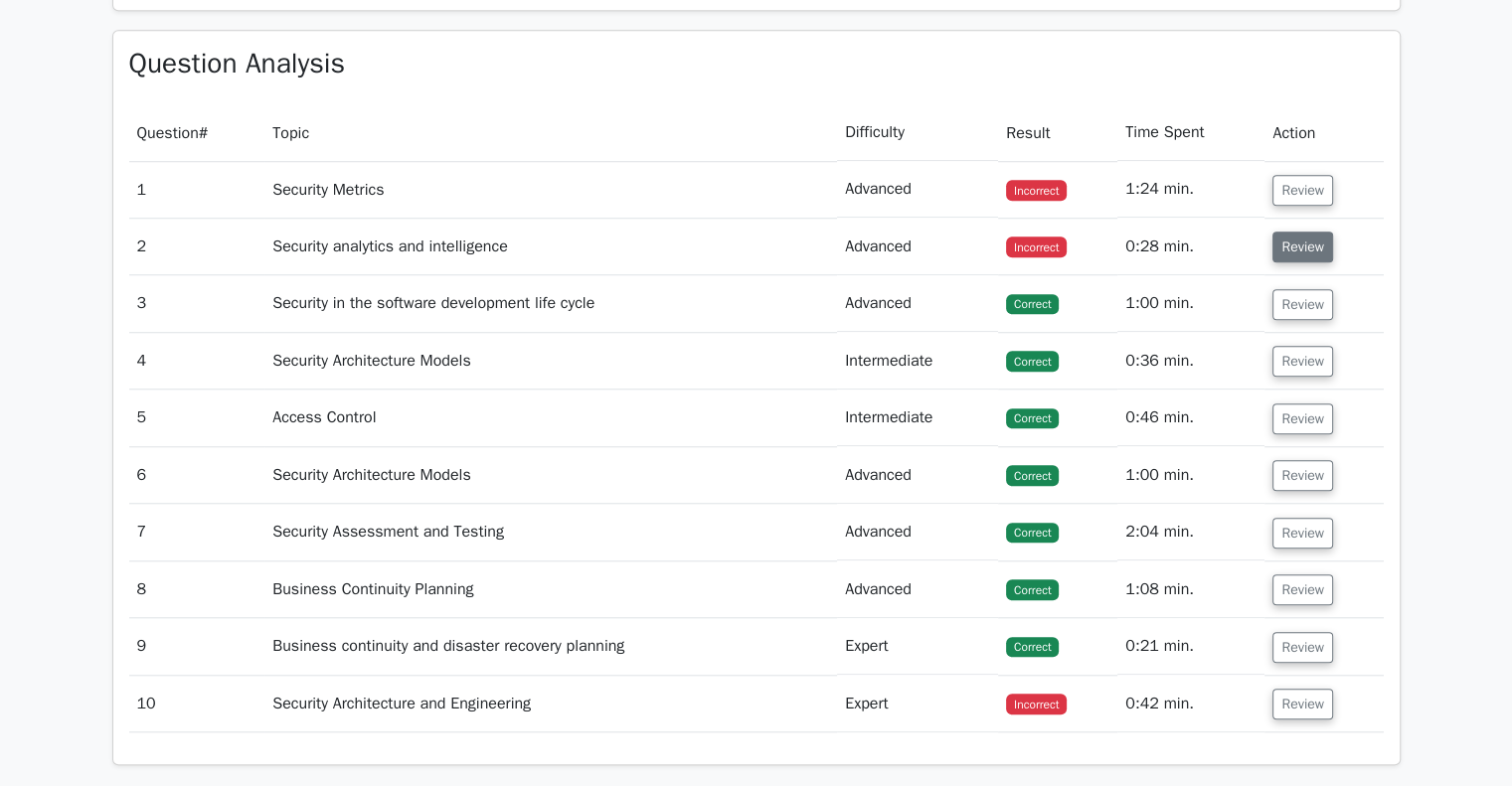 click on "Review" at bounding box center [1302, 246] 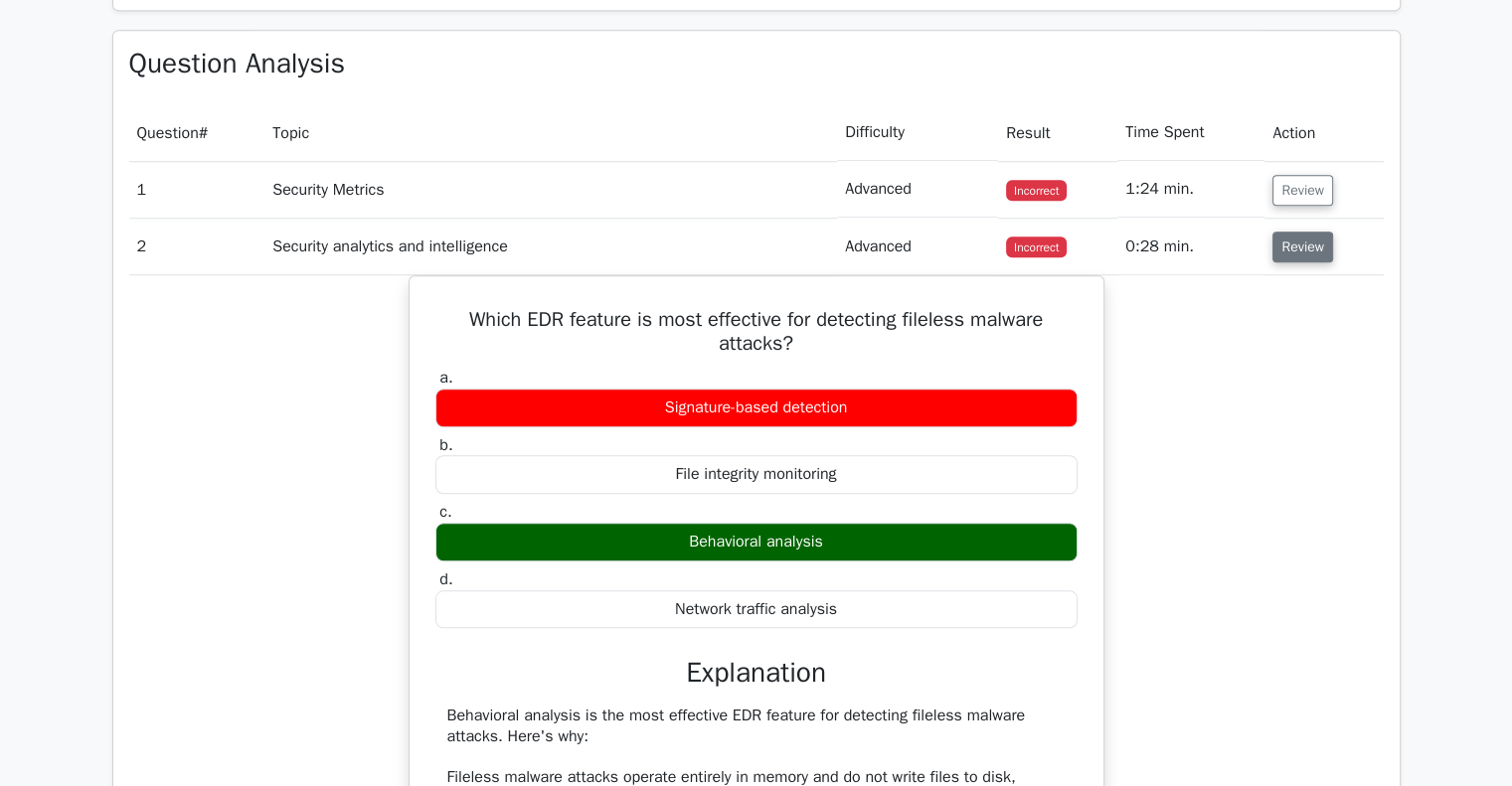 click on "Review" at bounding box center (1302, 246) 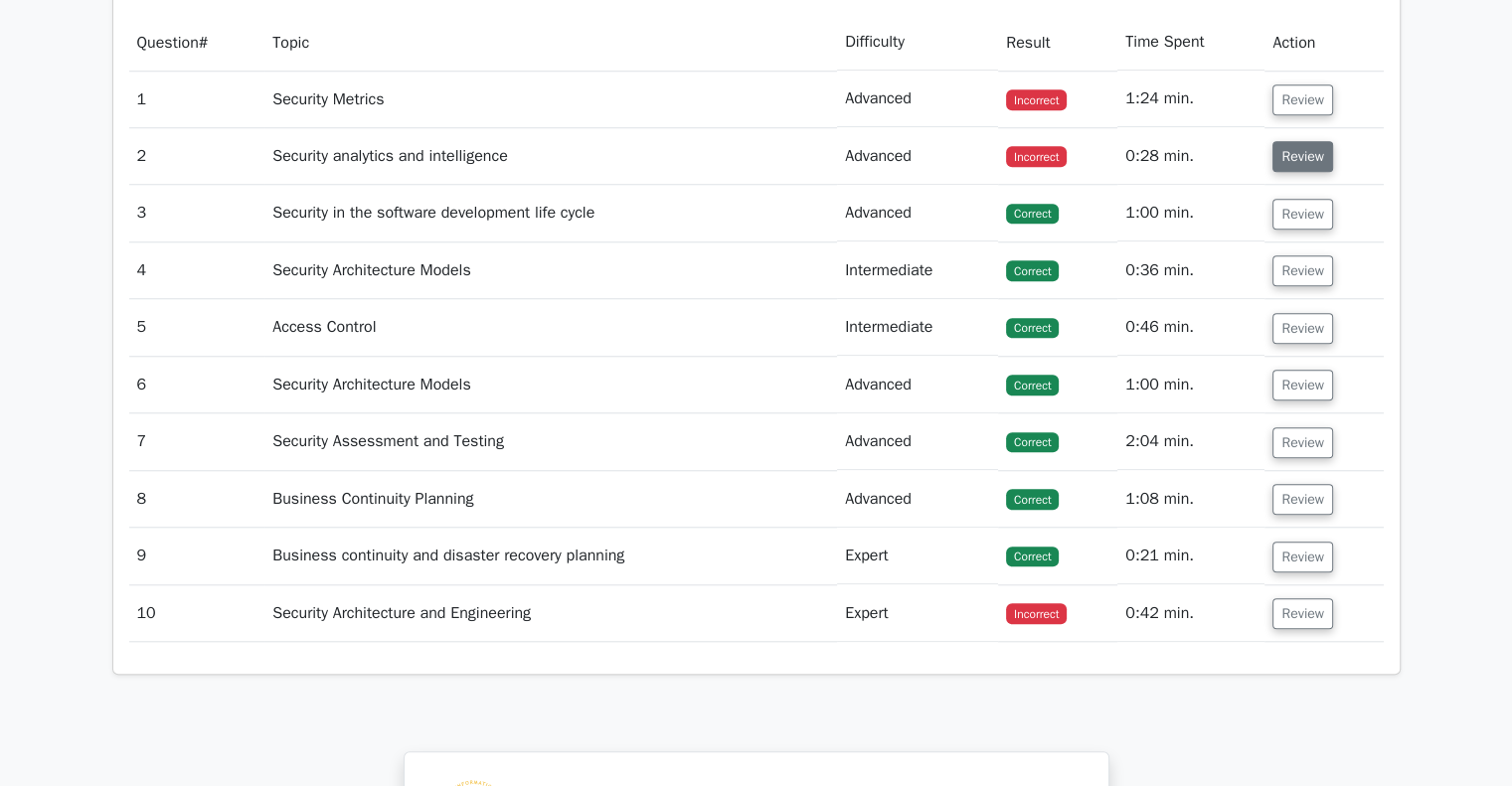 scroll, scrollTop: 1789, scrollLeft: 0, axis: vertical 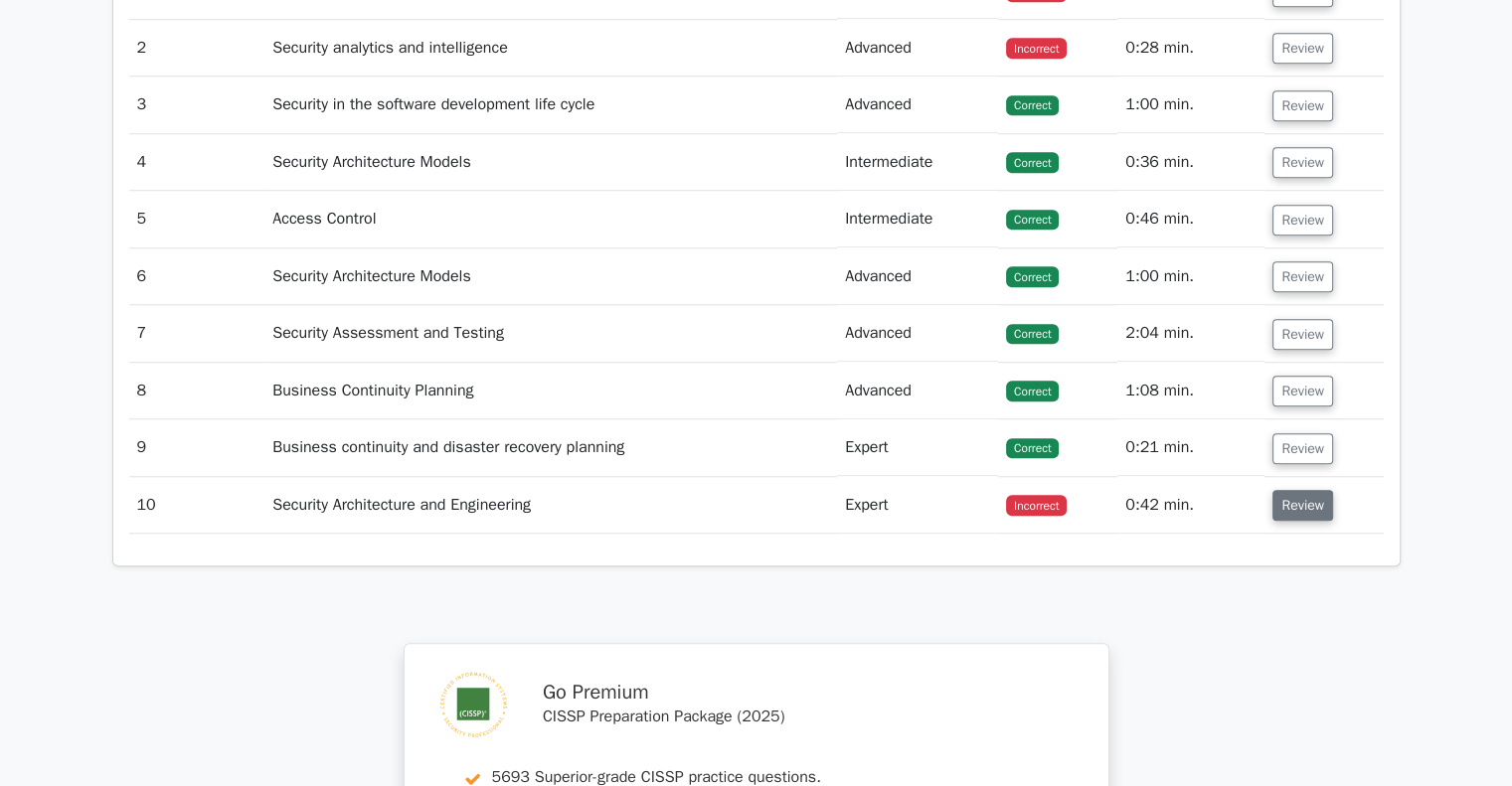 click on "Review" at bounding box center (1302, 505) 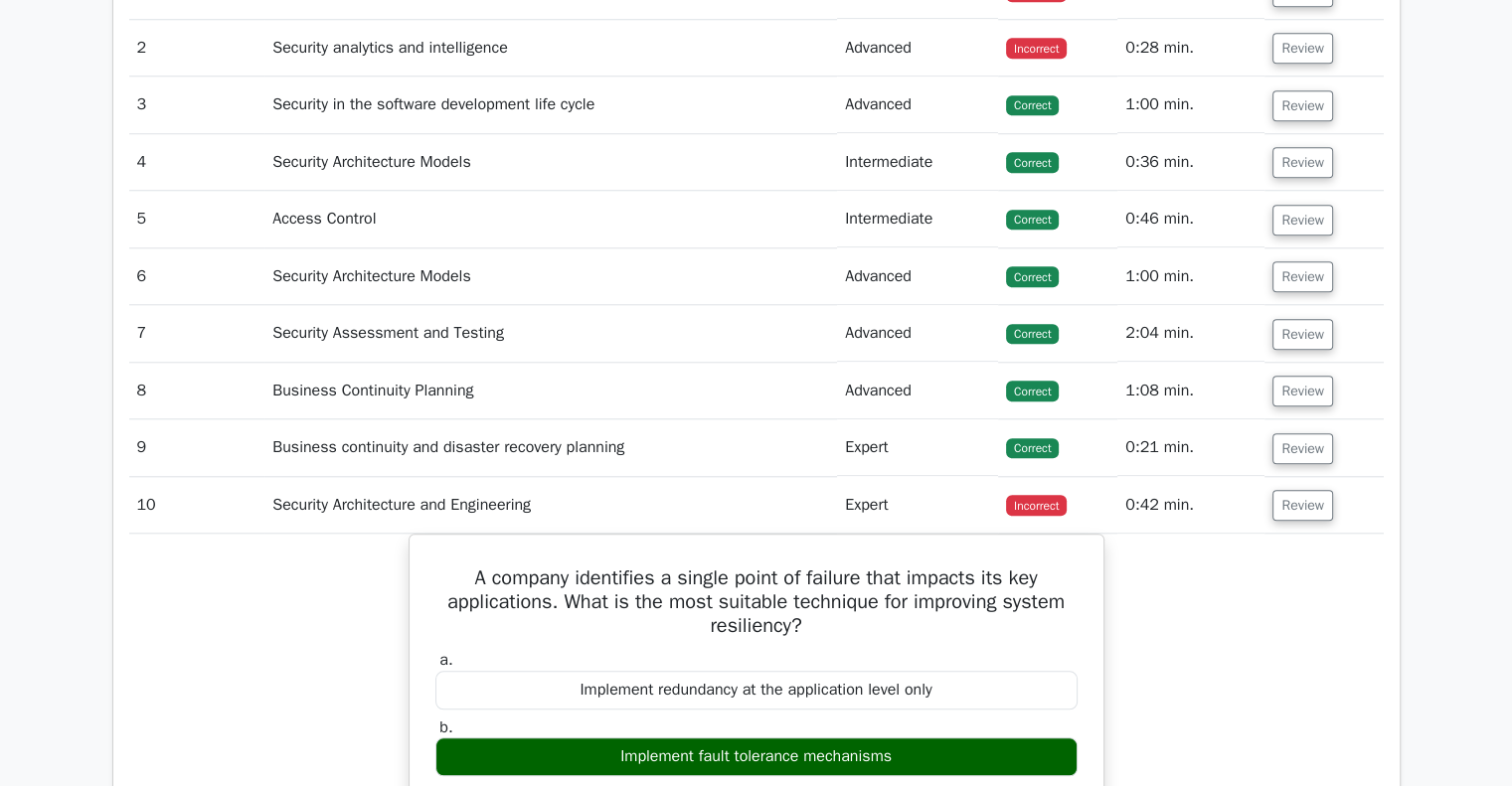 scroll, scrollTop: 1987, scrollLeft: 0, axis: vertical 